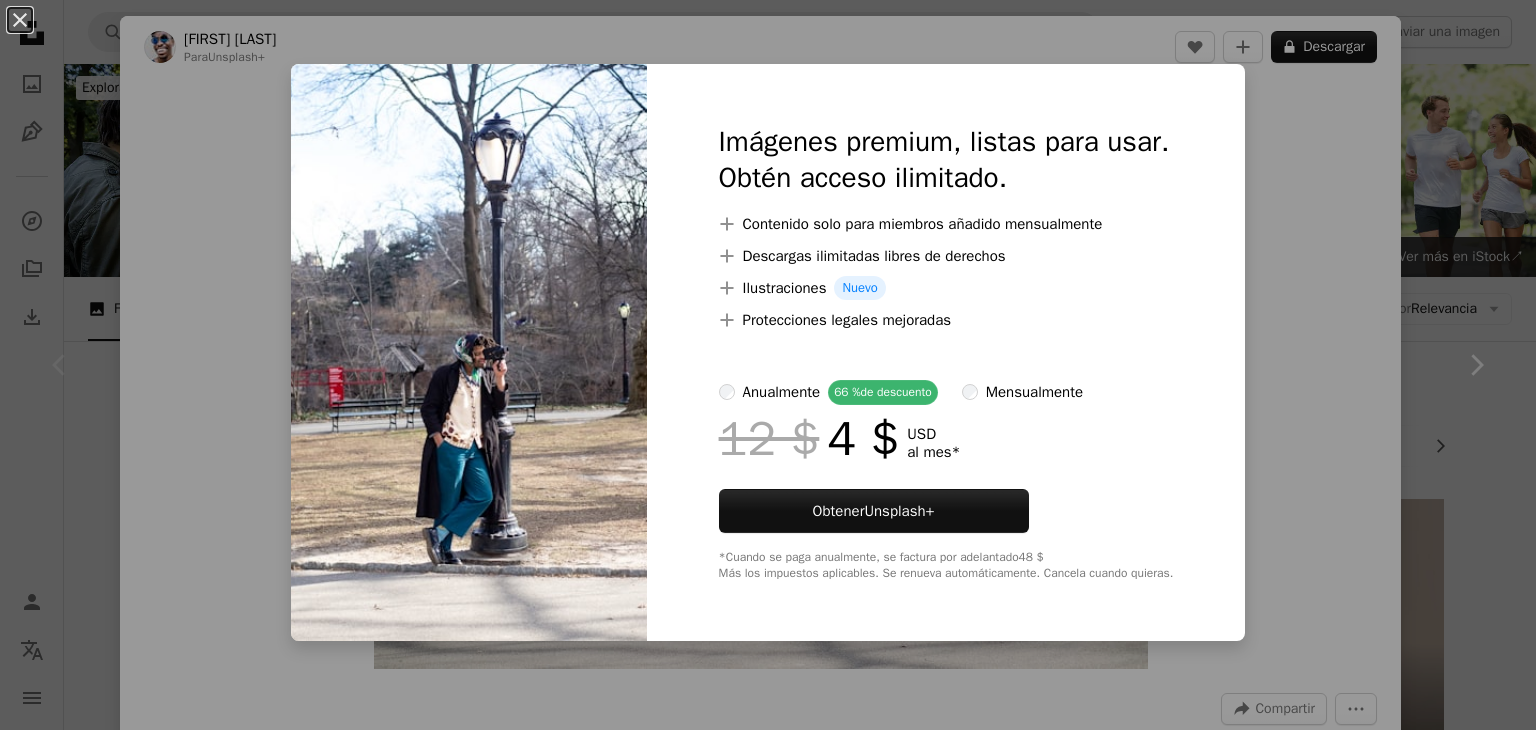 scroll, scrollTop: 56, scrollLeft: 0, axis: vertical 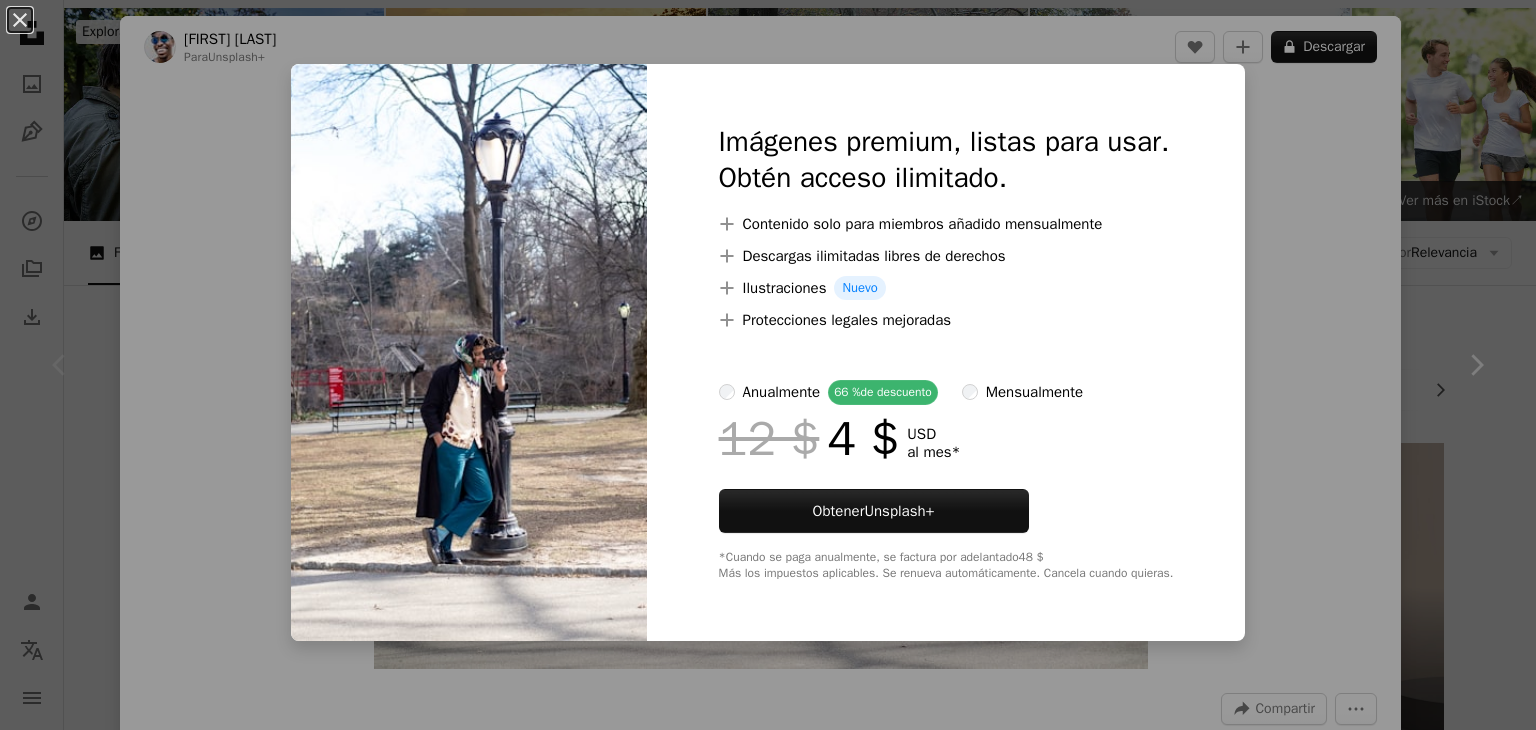 click on "An X shape Imágenes premium, listas para usar. Obtén acceso ilimitado. A plus sign Contenido solo para miembros añadido mensualmente A plus sign Descargas ilimitadas libres de derechos A plus sign Ilustraciones  Nuevo A plus sign Protecciones legales mejoradas anualmente 66 %  de descuento mensualmente 12 $   4 $ USD al mes * Obtener  Unsplash+ *Cuando se paga anualmente, se factura por adelantado  48 $ Más los impuestos aplicables. Se renueva automáticamente. Cancela cuando quieras." at bounding box center (768, 365) 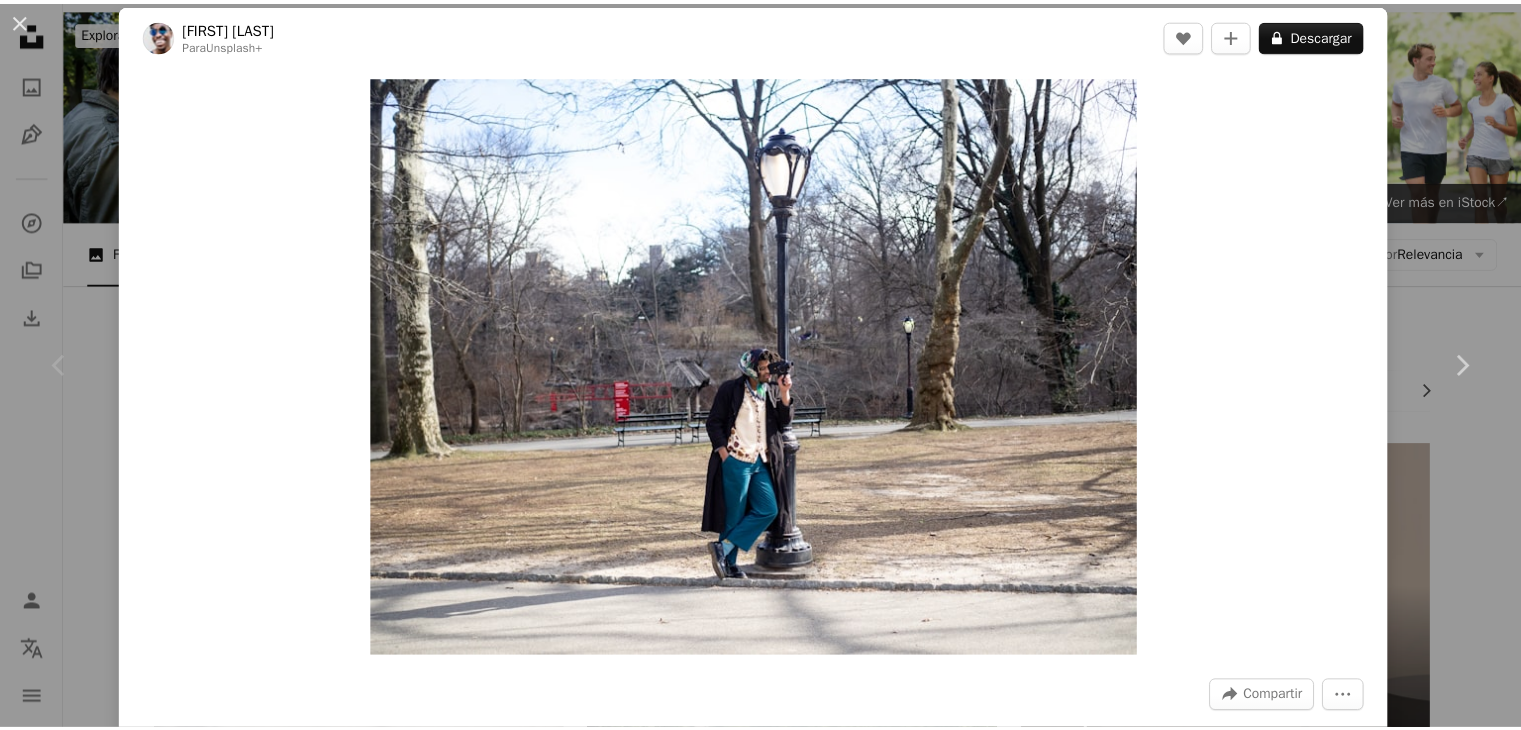 scroll, scrollTop: 0, scrollLeft: 0, axis: both 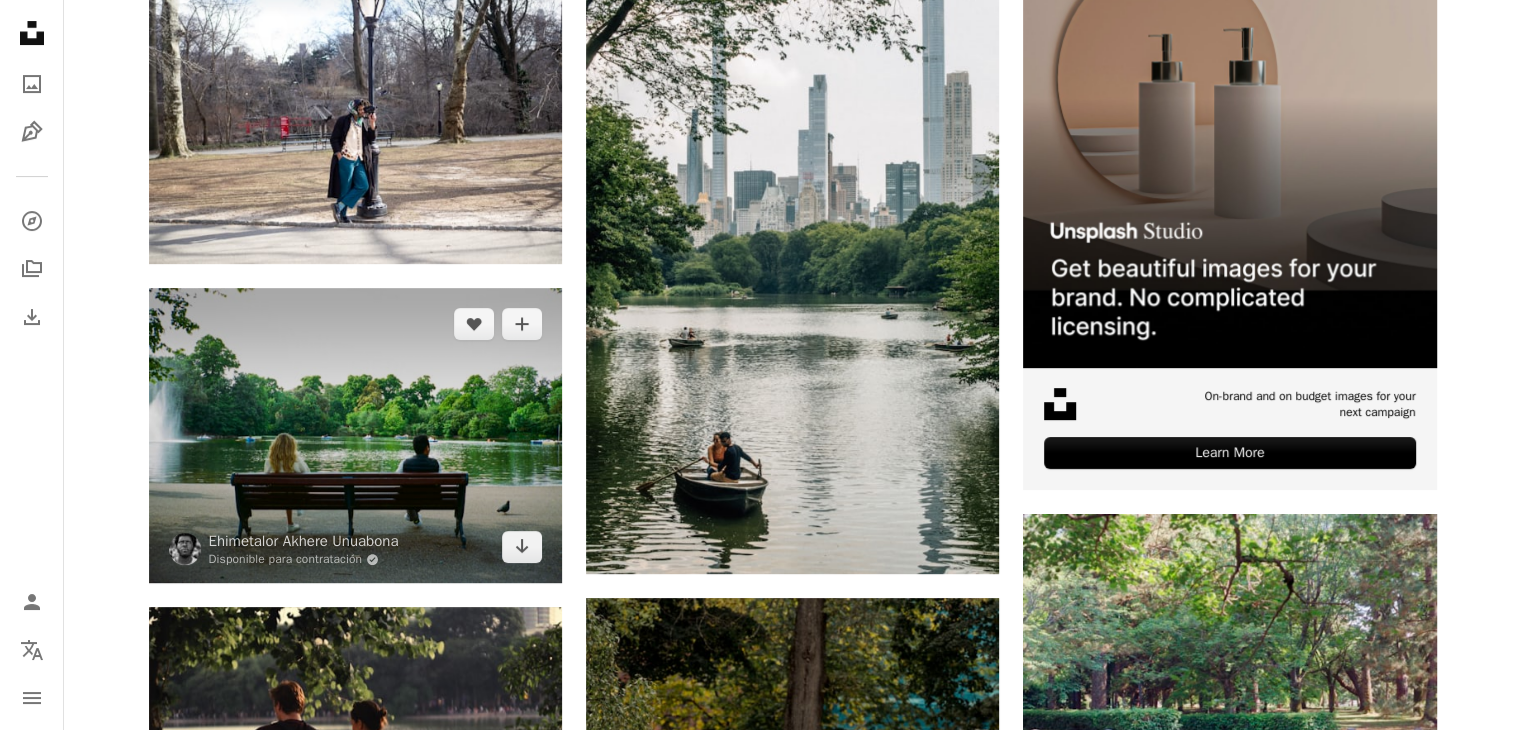 click at bounding box center (355, 435) 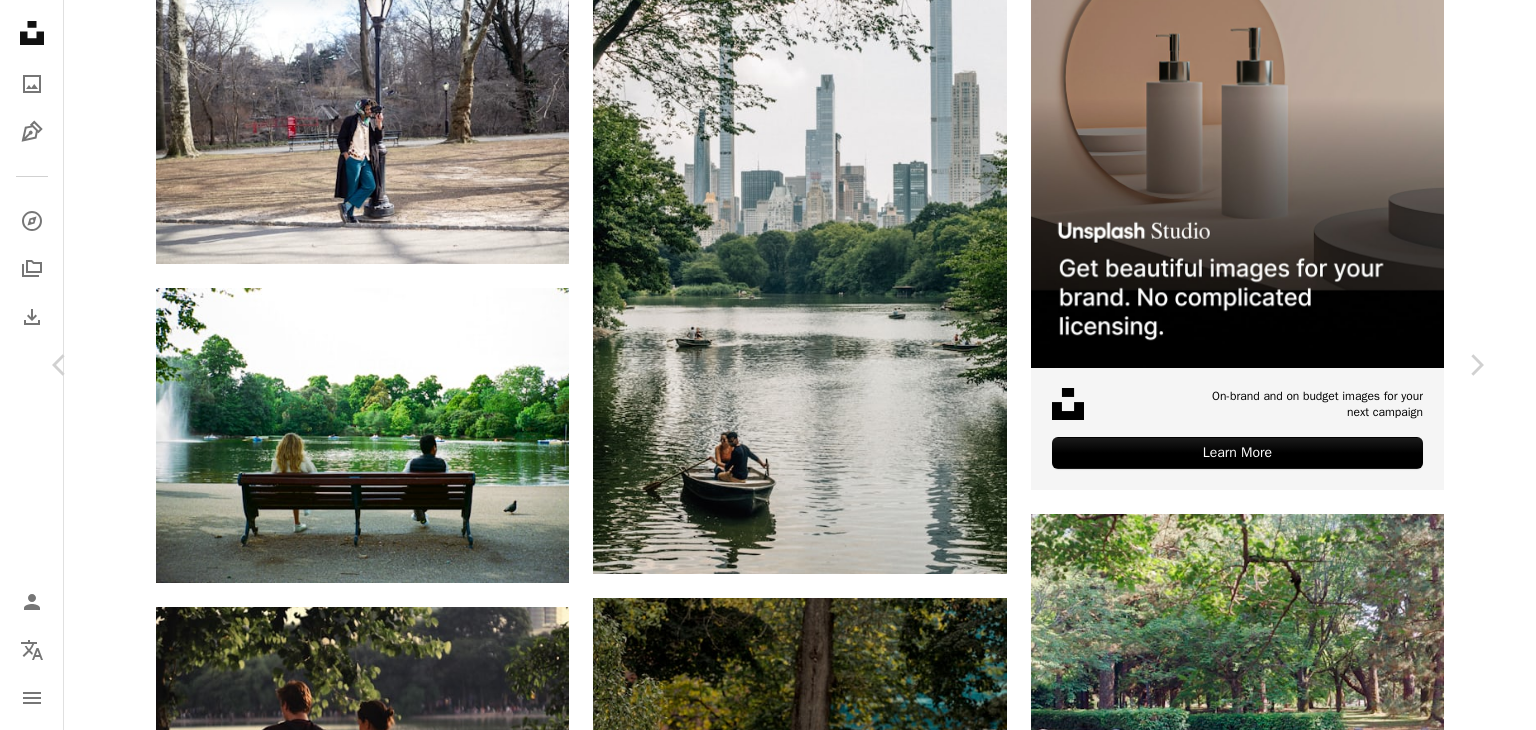 click on "Descargar gratis" at bounding box center [1280, 4574] 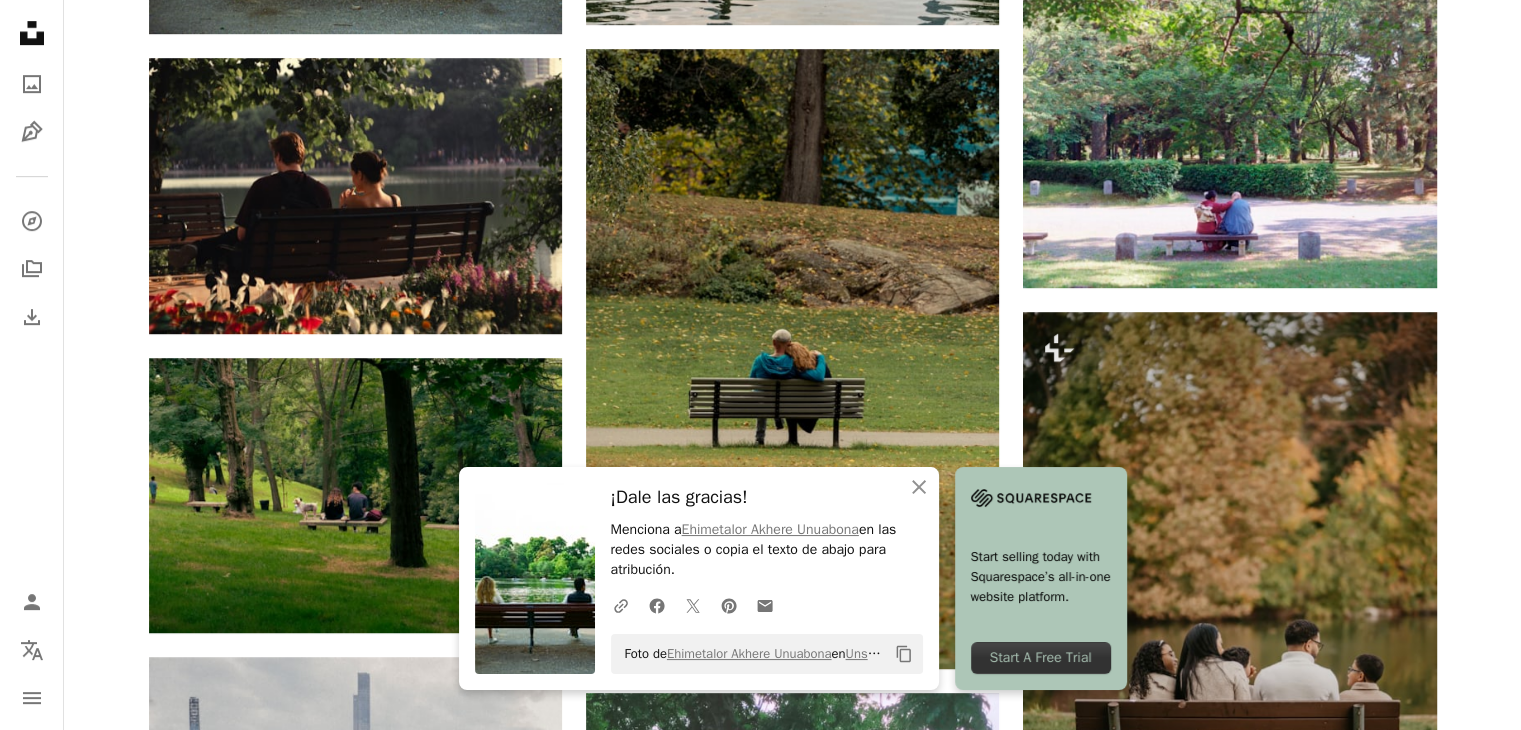 scroll, scrollTop: 1102, scrollLeft: 0, axis: vertical 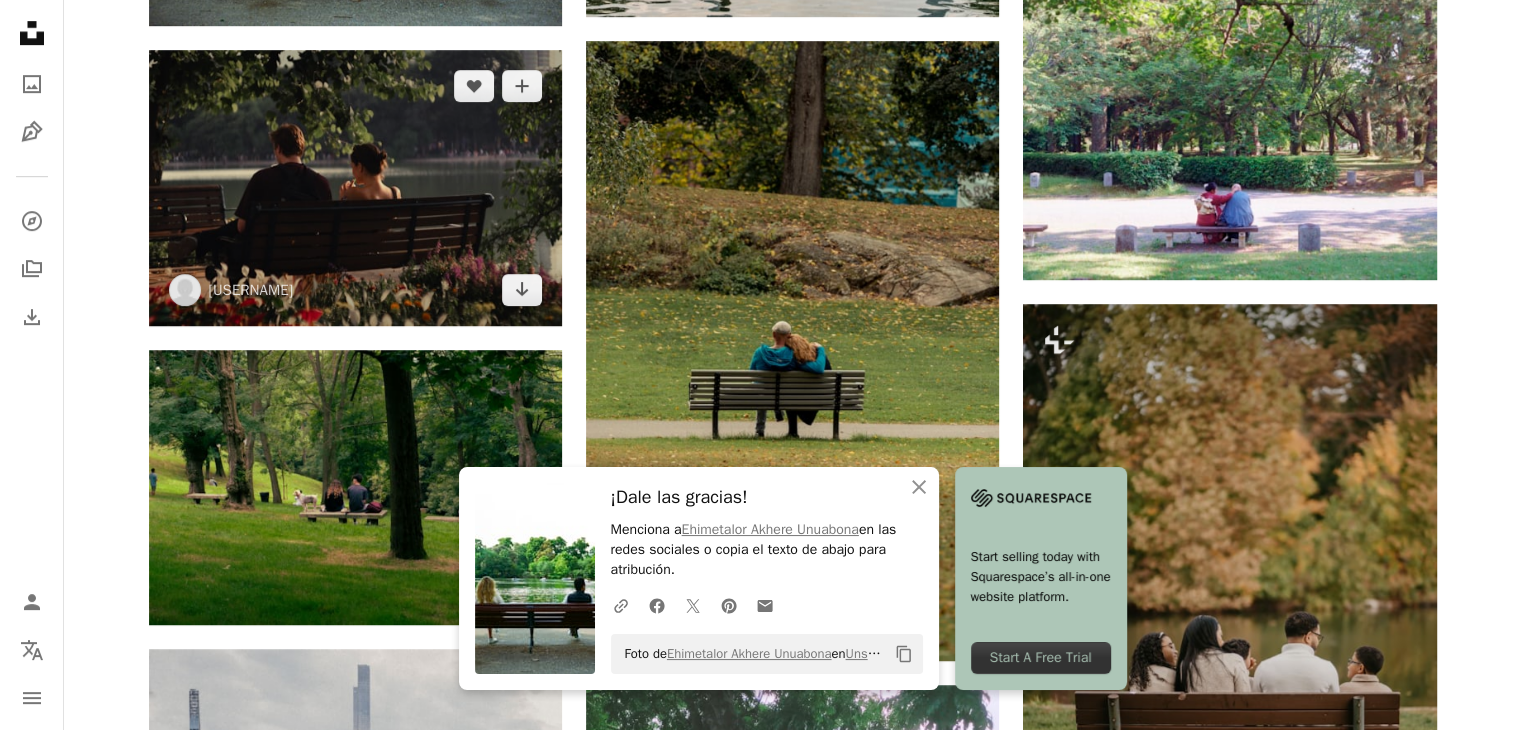 click at bounding box center [355, 187] 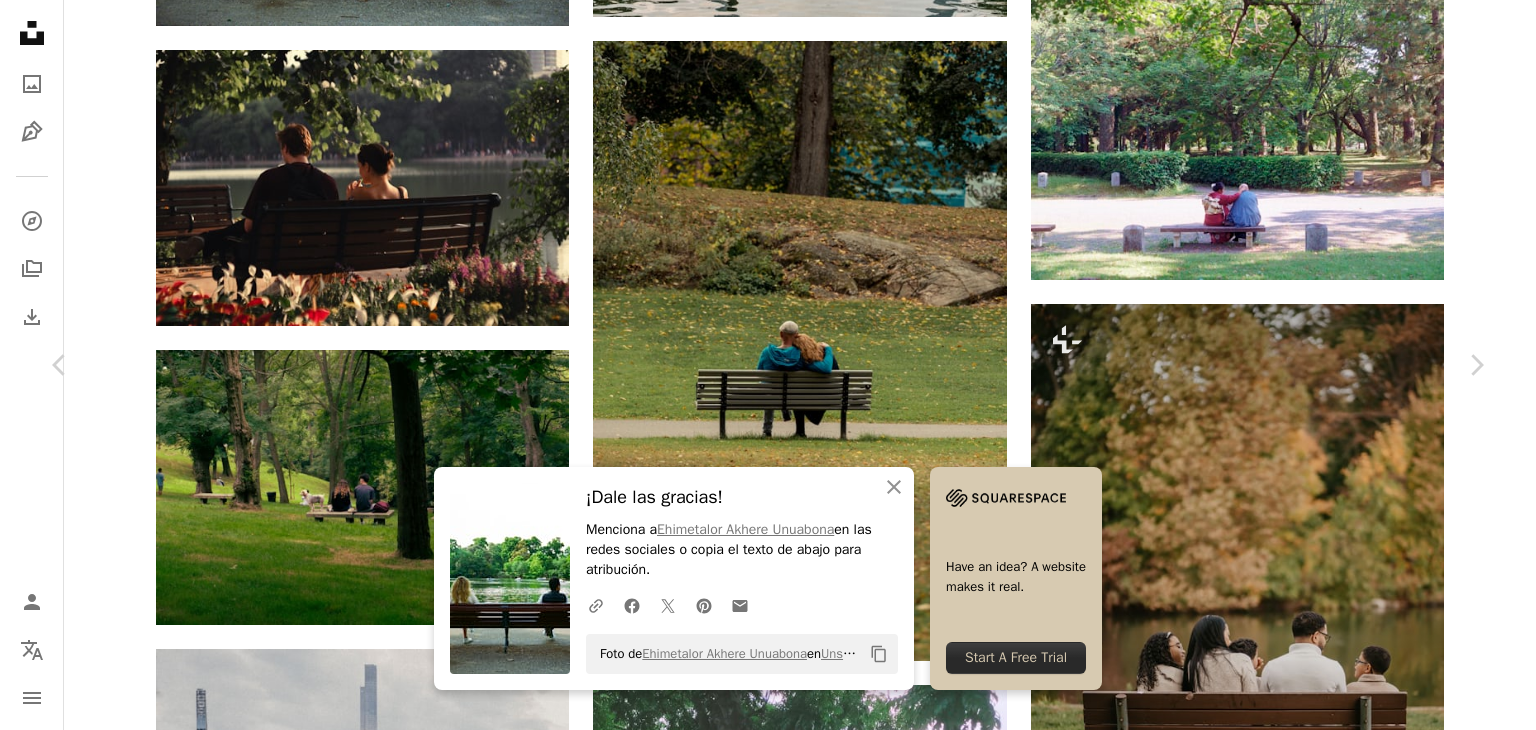 click on "Descargar gratis" at bounding box center (1280, 4017) 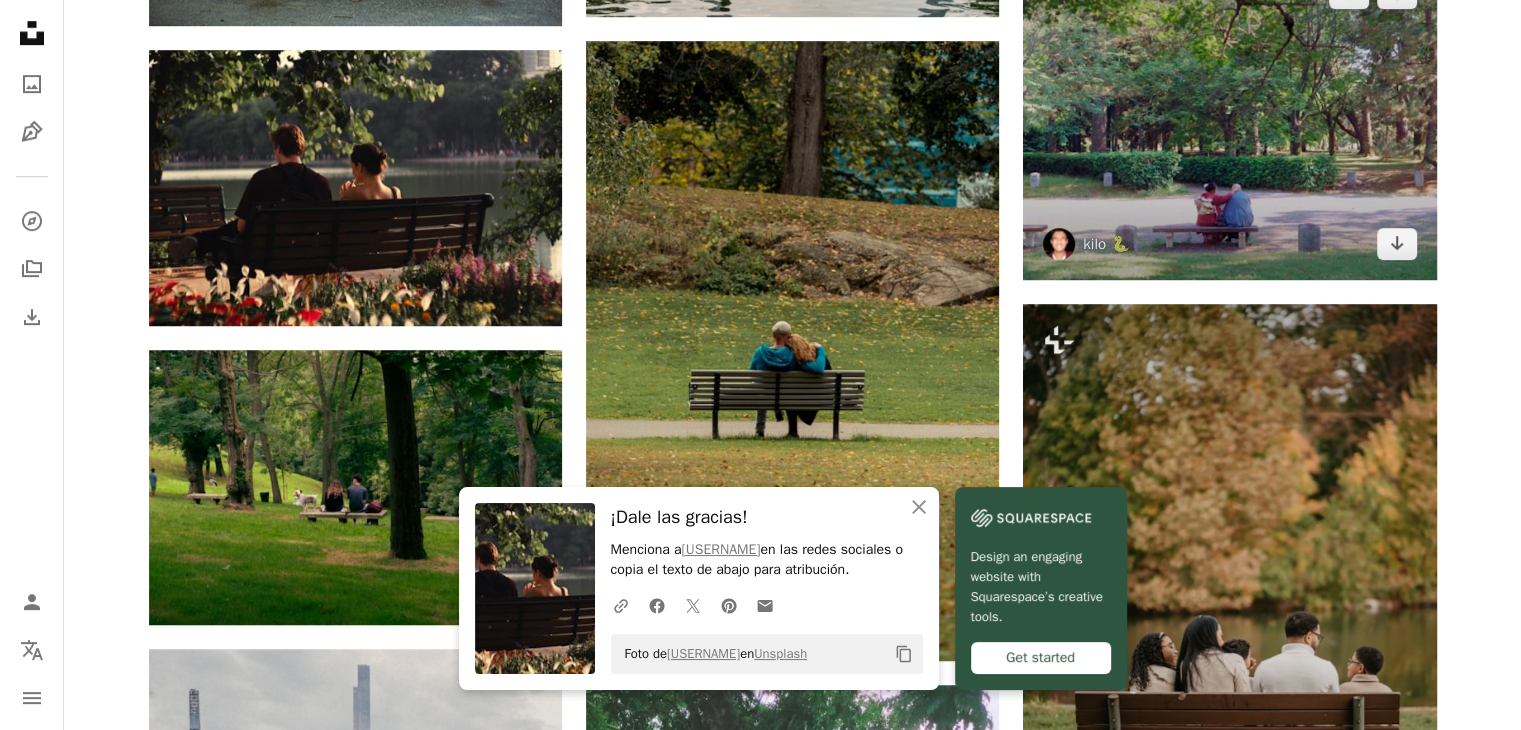 click at bounding box center [1229, 118] 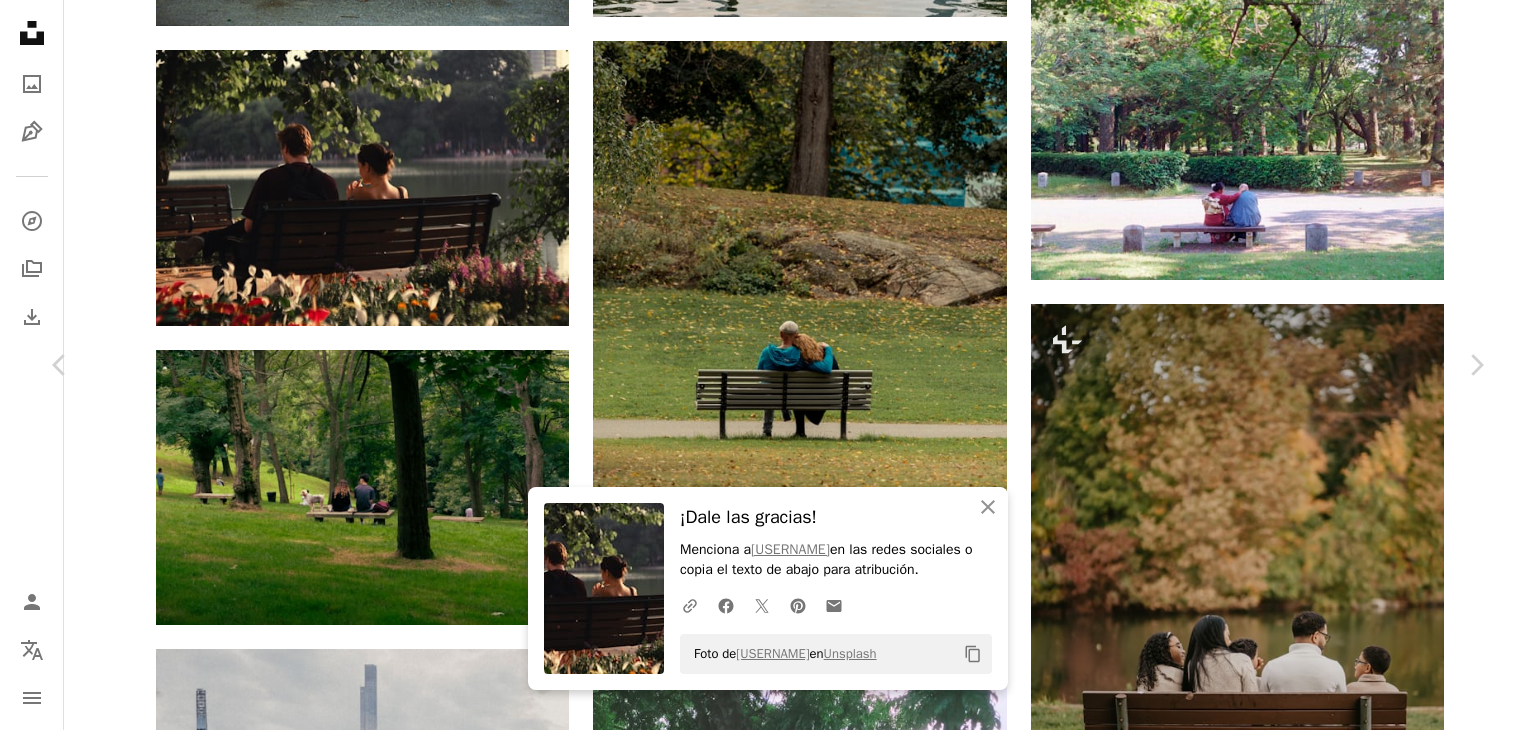 click on "Descargar gratis" at bounding box center (1280, 4017) 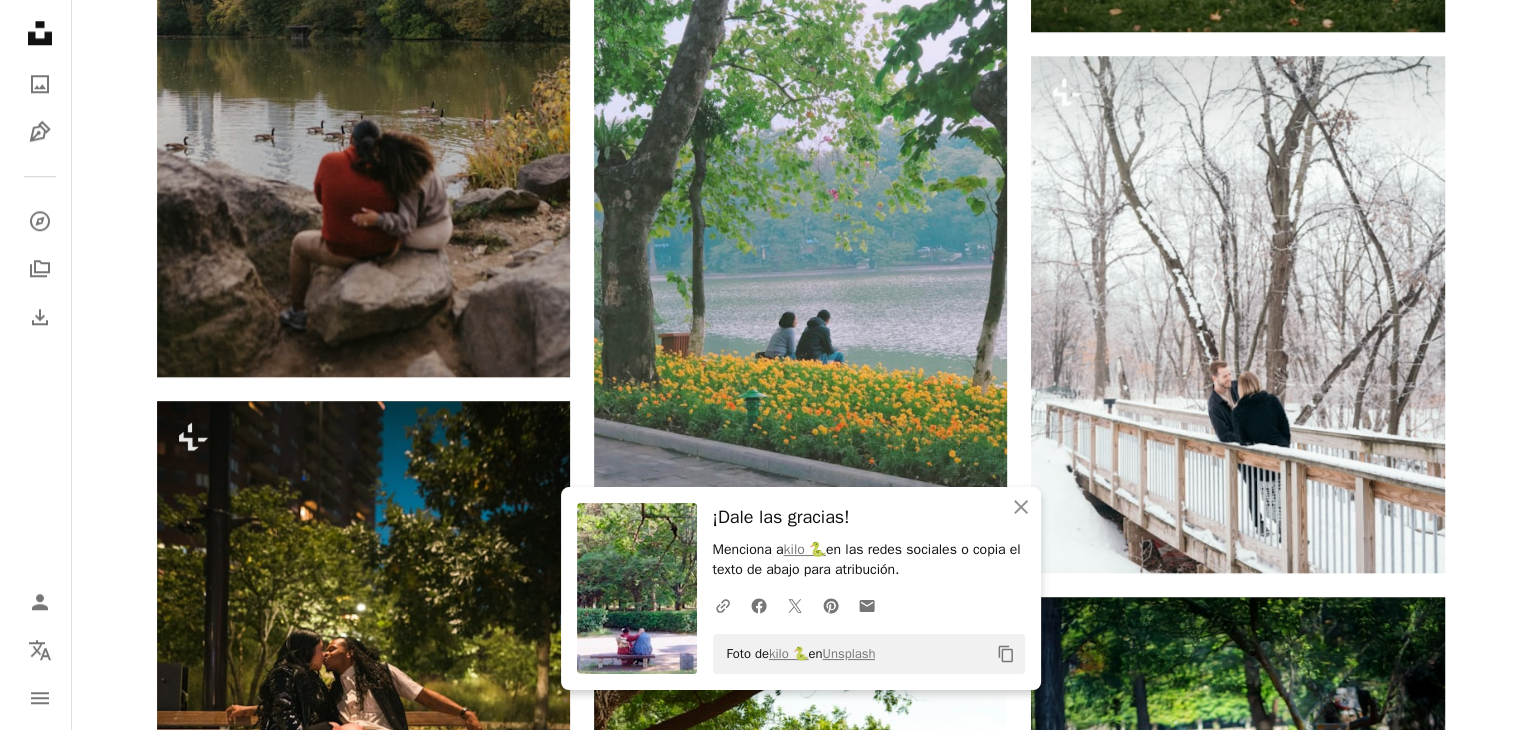 scroll, scrollTop: 2006, scrollLeft: 0, axis: vertical 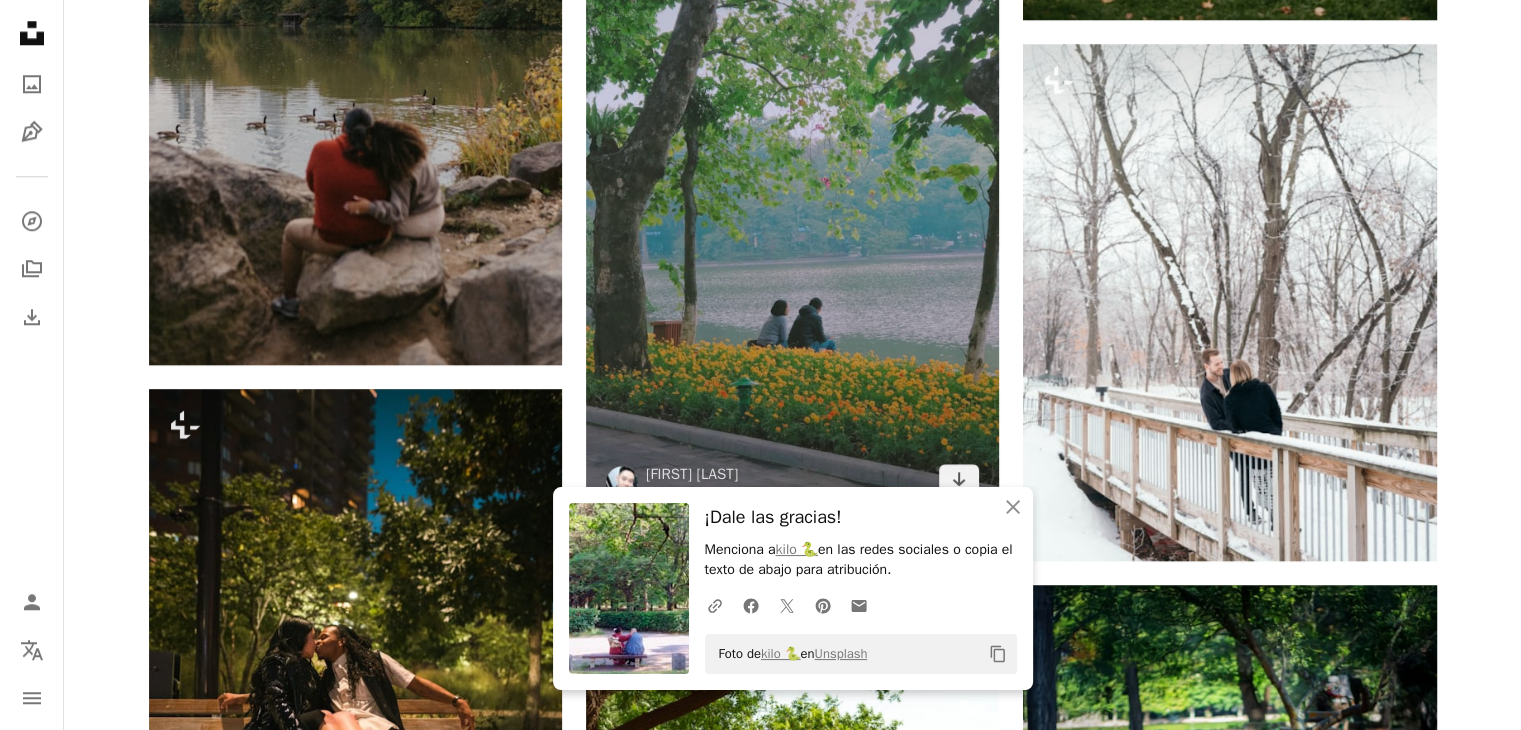 click at bounding box center (792, 148) 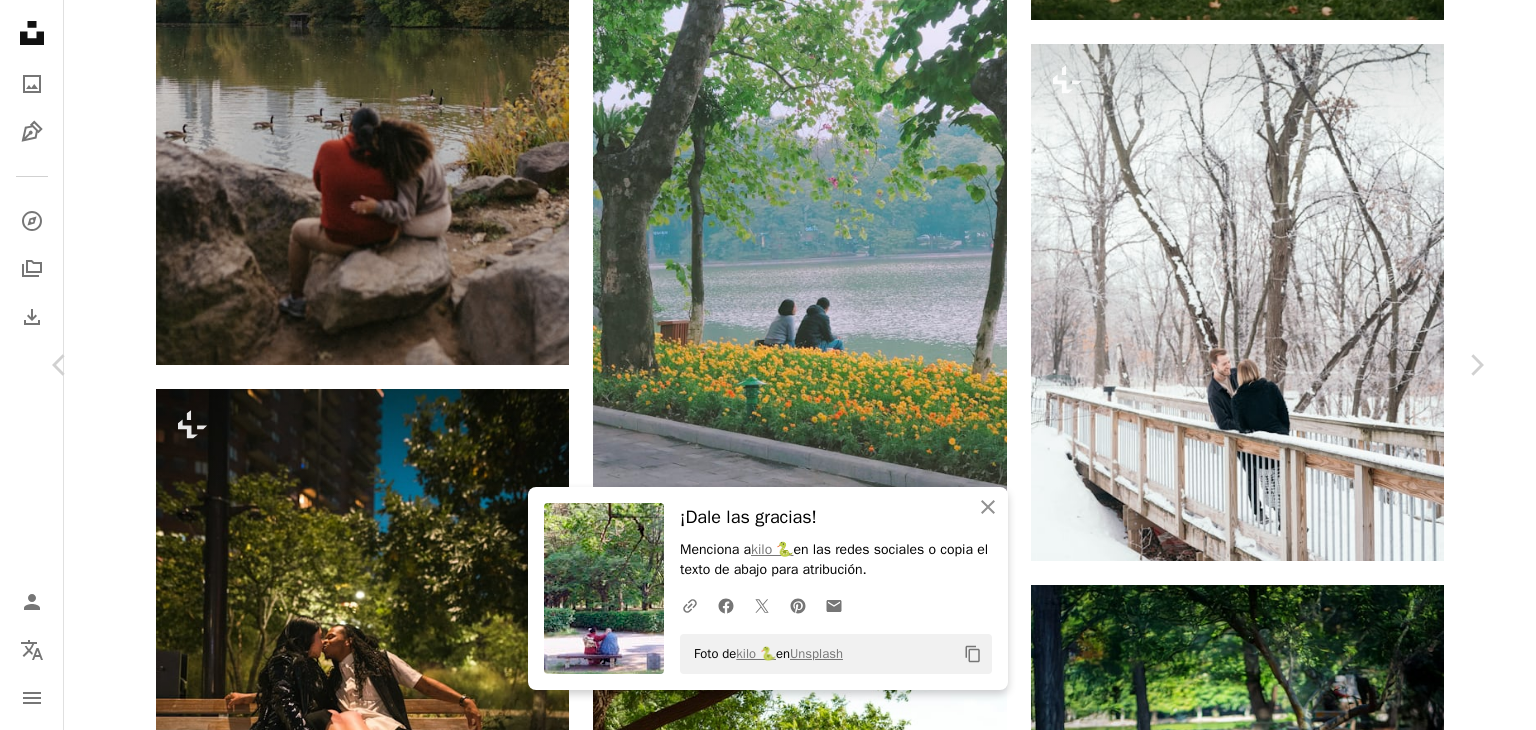 click on "Descargar gratis" at bounding box center [1280, 3113] 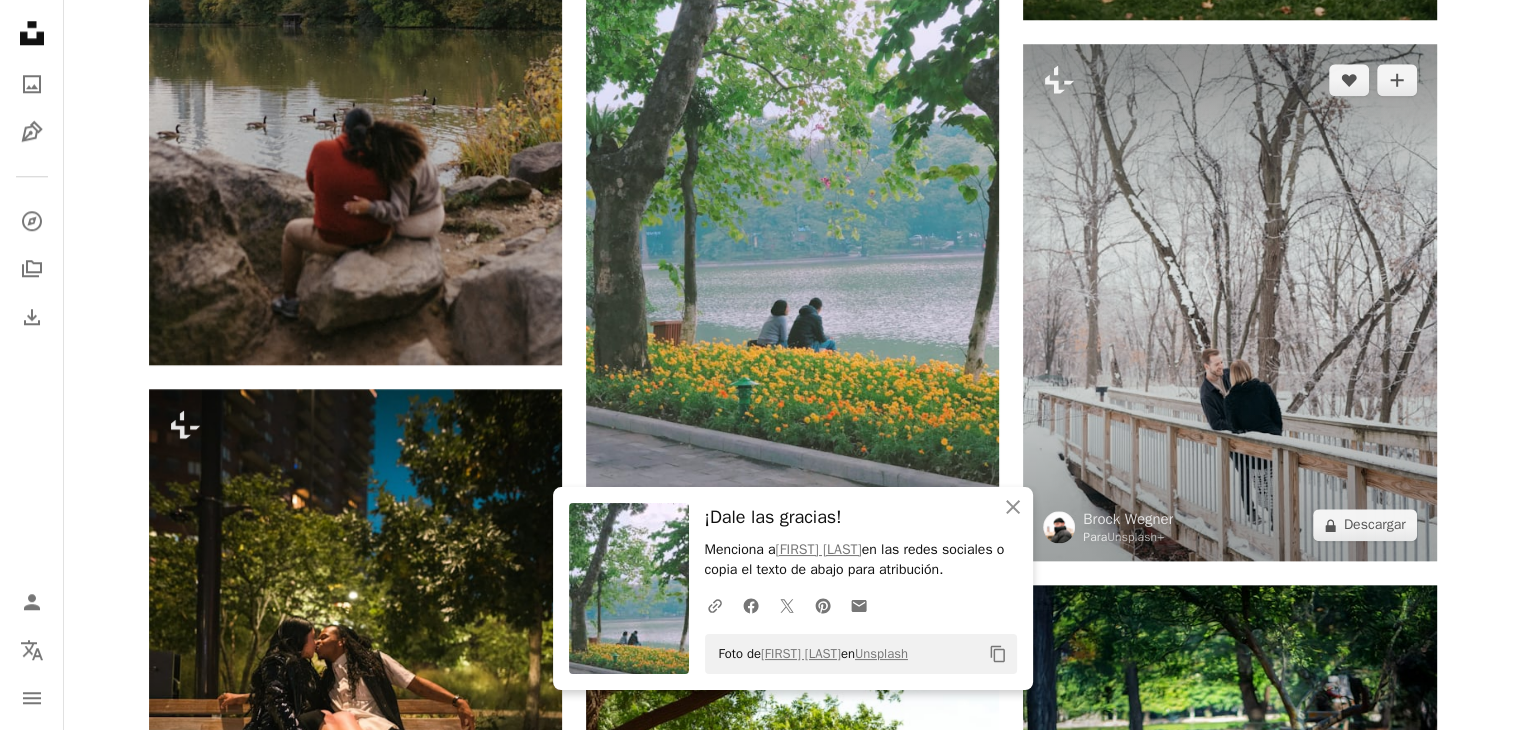 click at bounding box center (1229, 302) 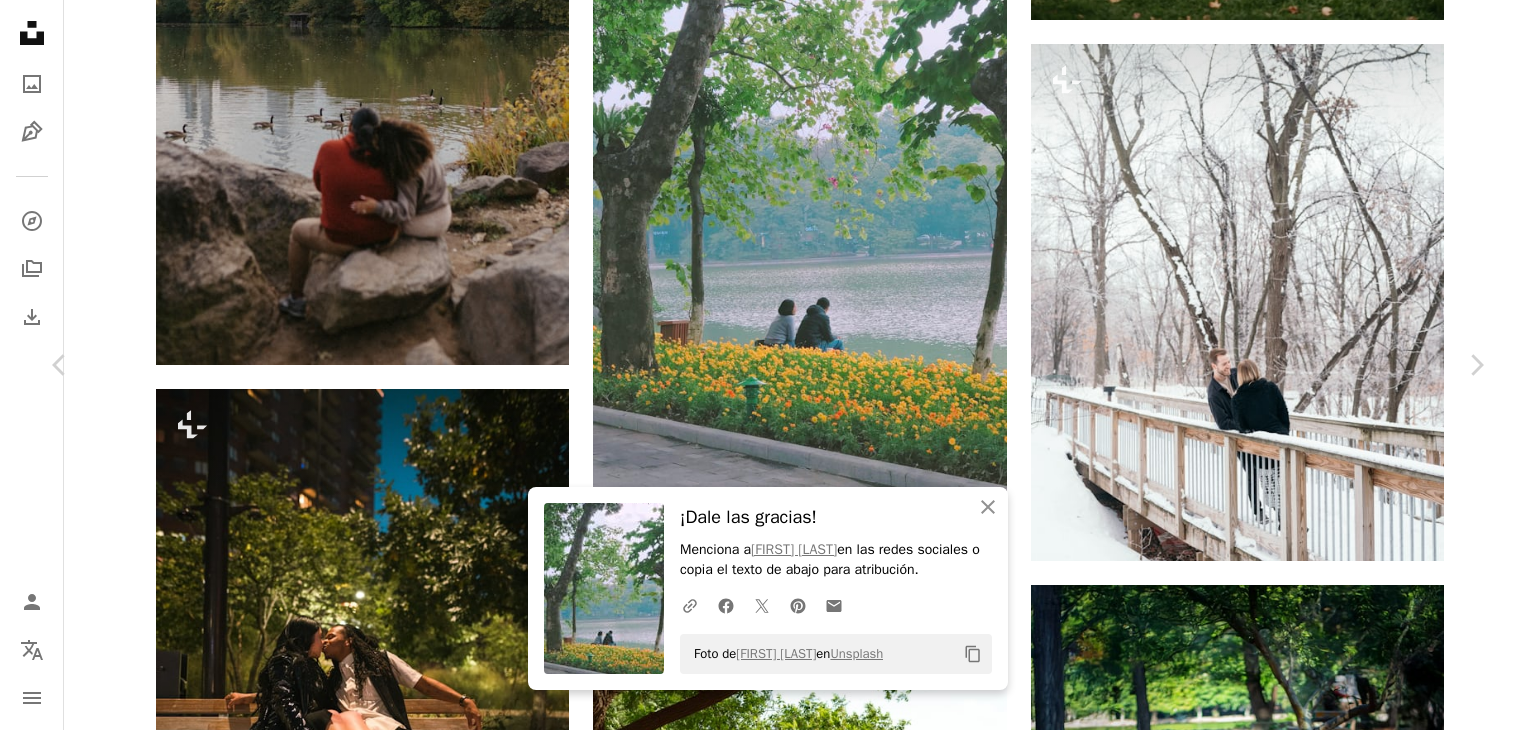 click on "A lock Descargar" at bounding box center [1324, 3113] 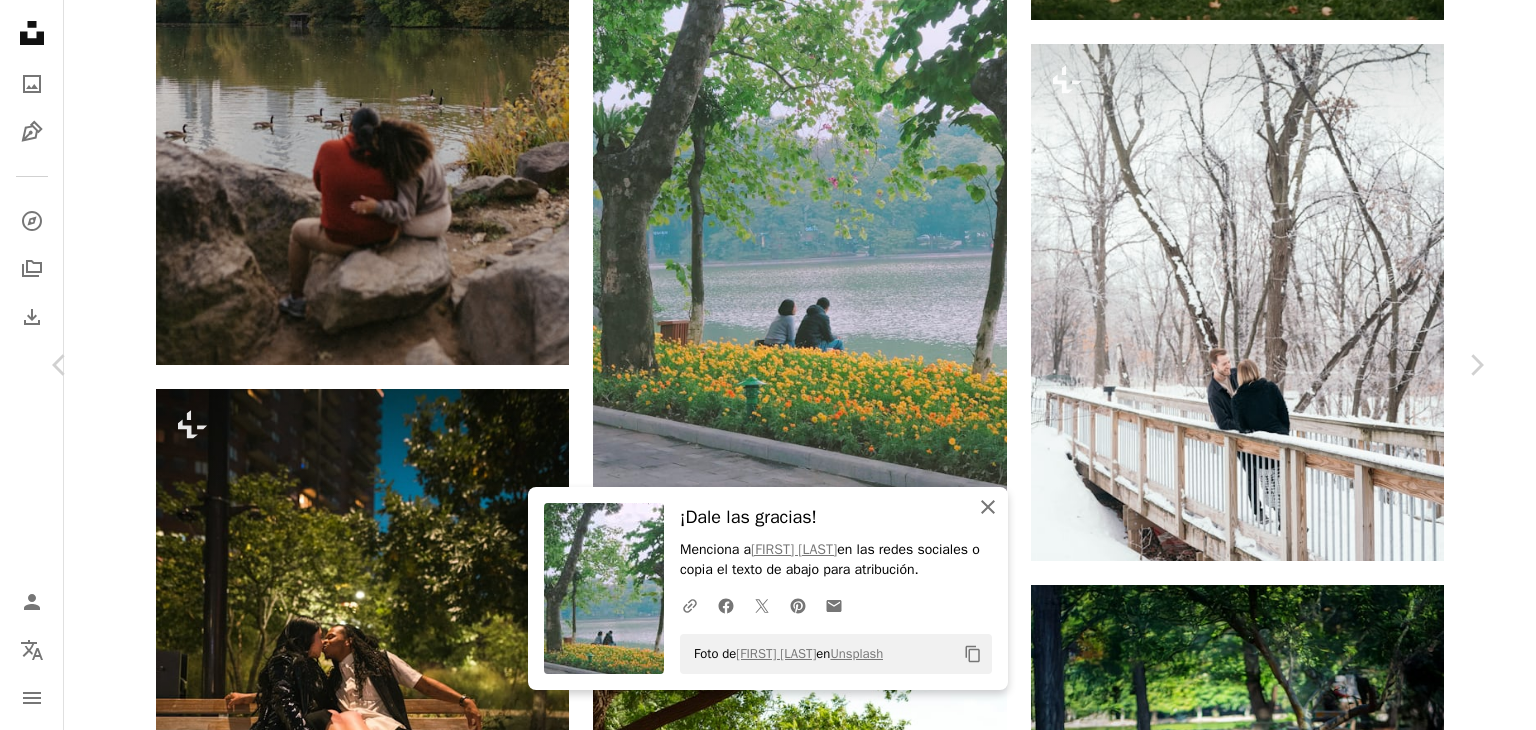 click 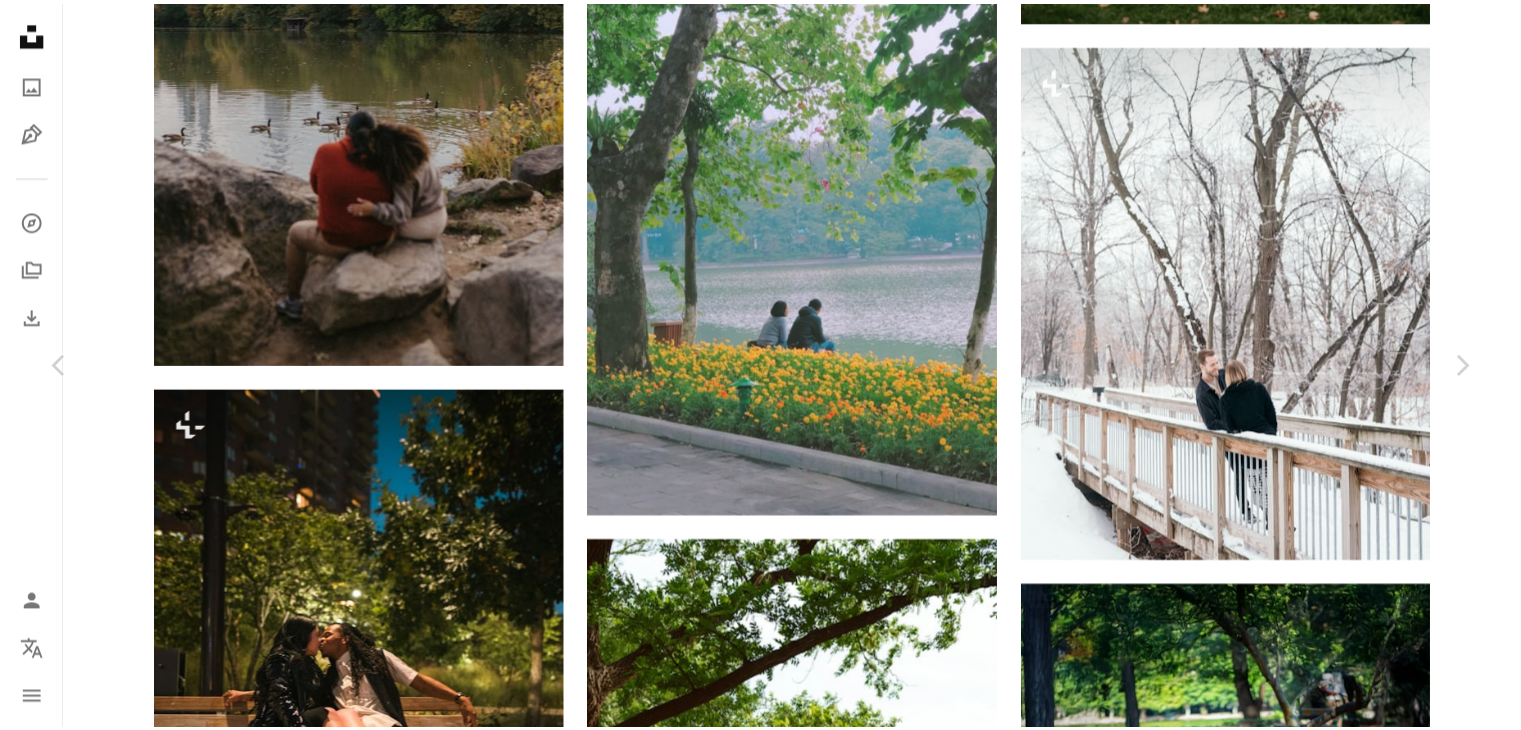 scroll, scrollTop: 28, scrollLeft: 0, axis: vertical 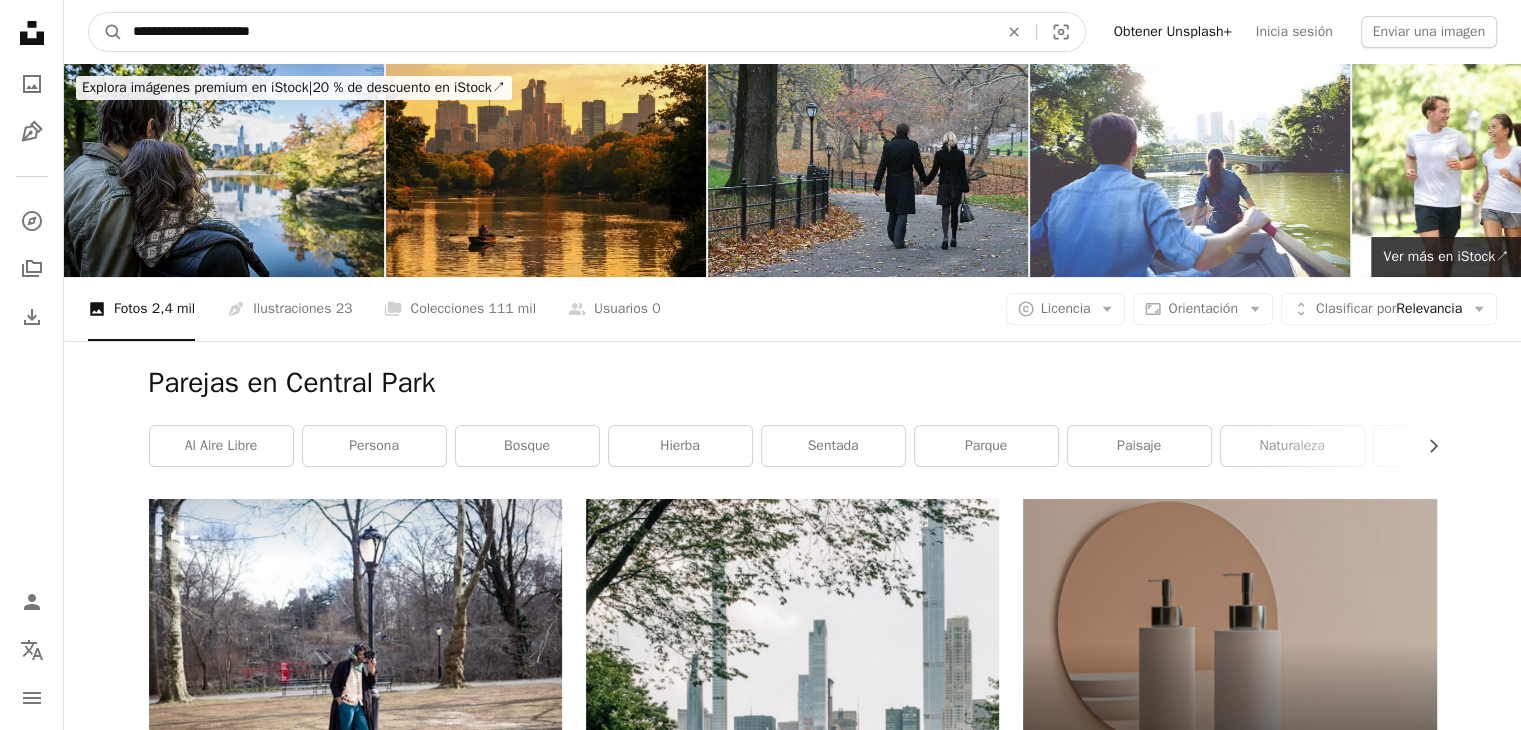 click on "**********" at bounding box center [557, 32] 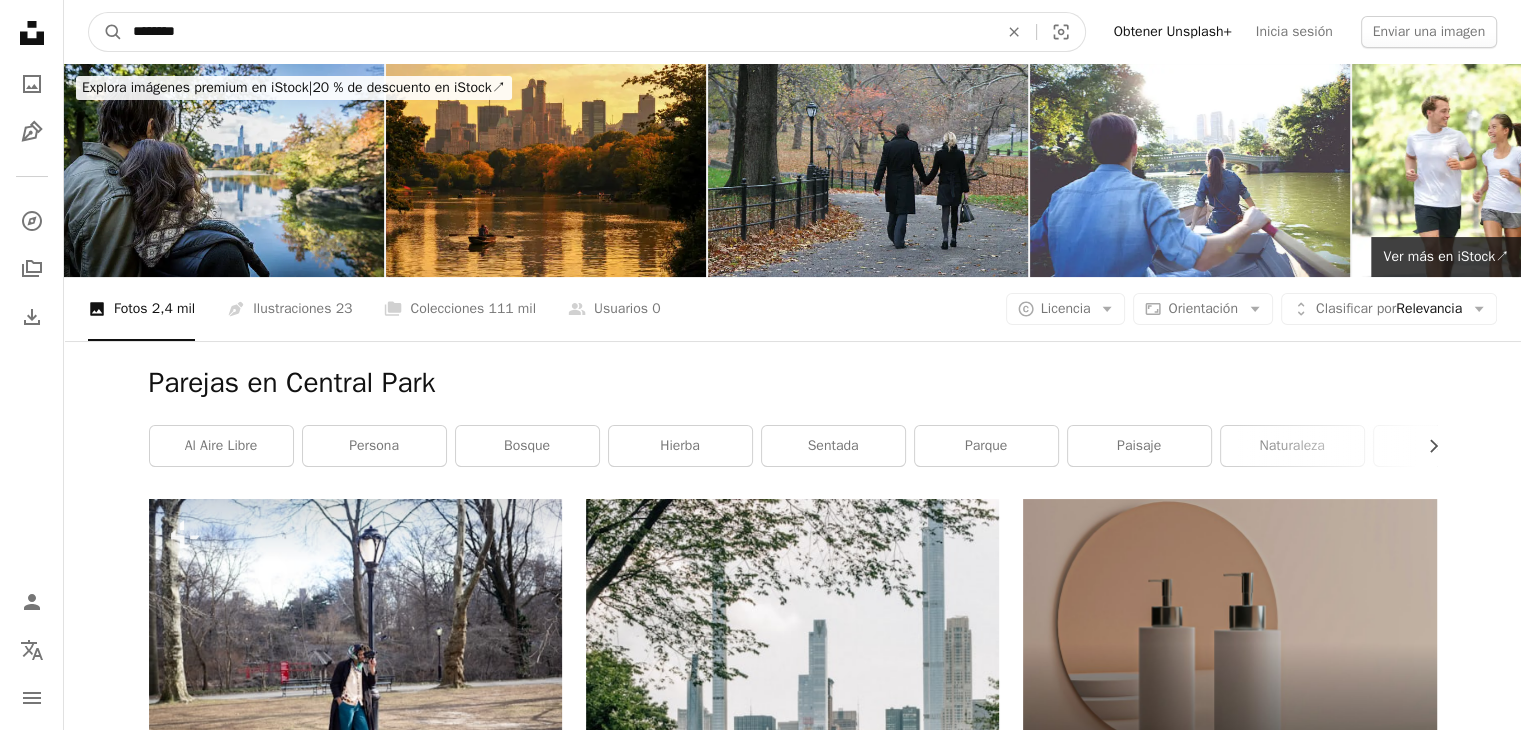 type on "*******" 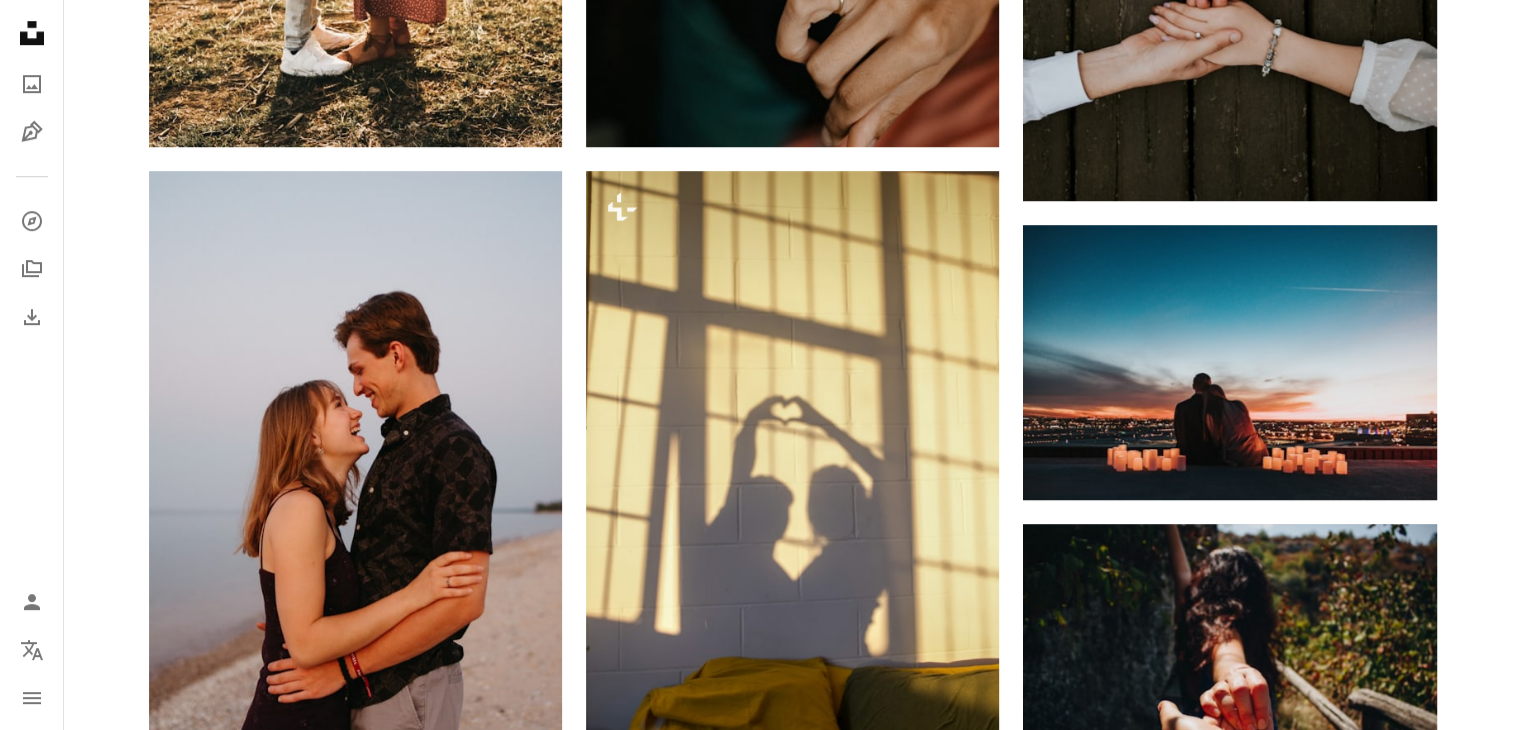 scroll, scrollTop: 1278, scrollLeft: 0, axis: vertical 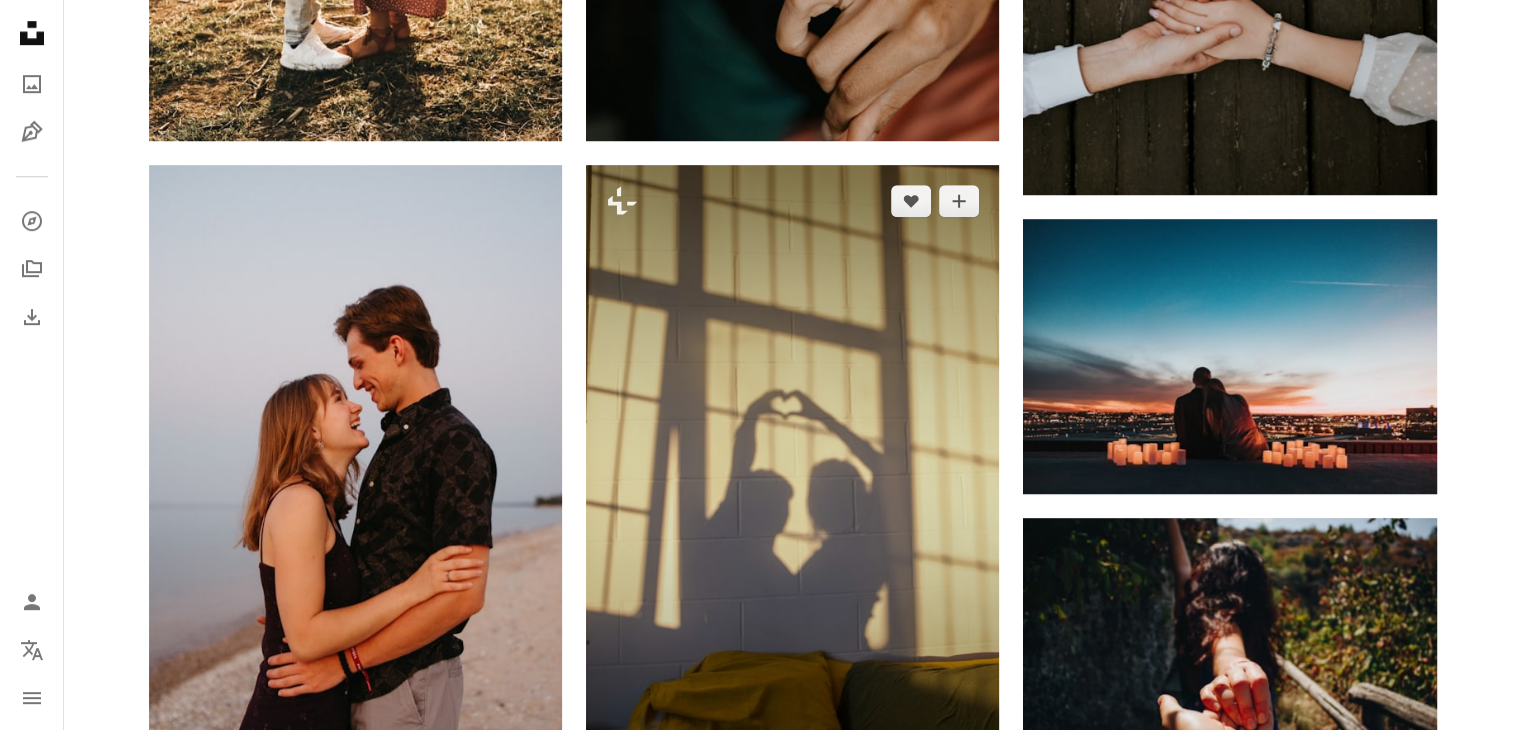 click at bounding box center [792, 481] 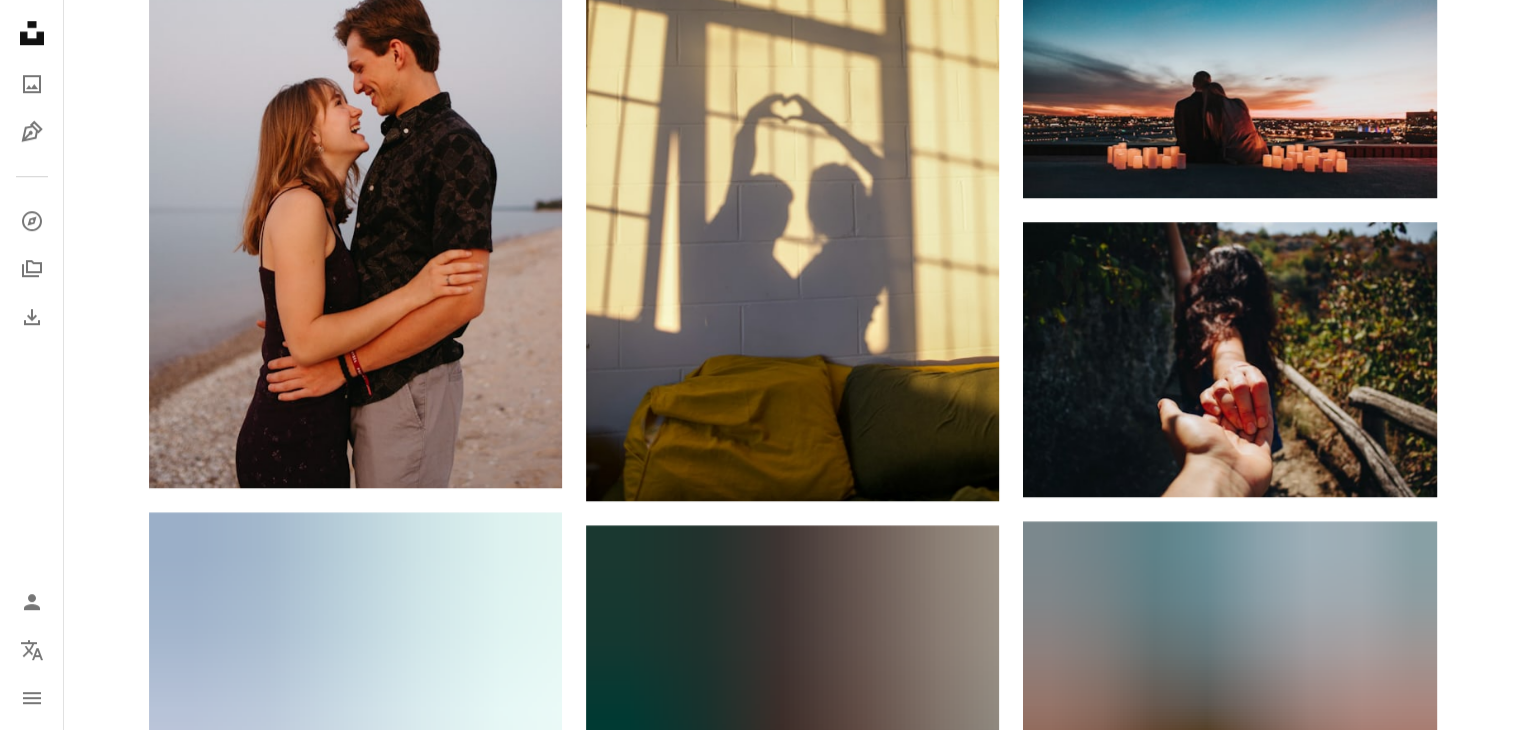 scroll, scrollTop: 1575, scrollLeft: 0, axis: vertical 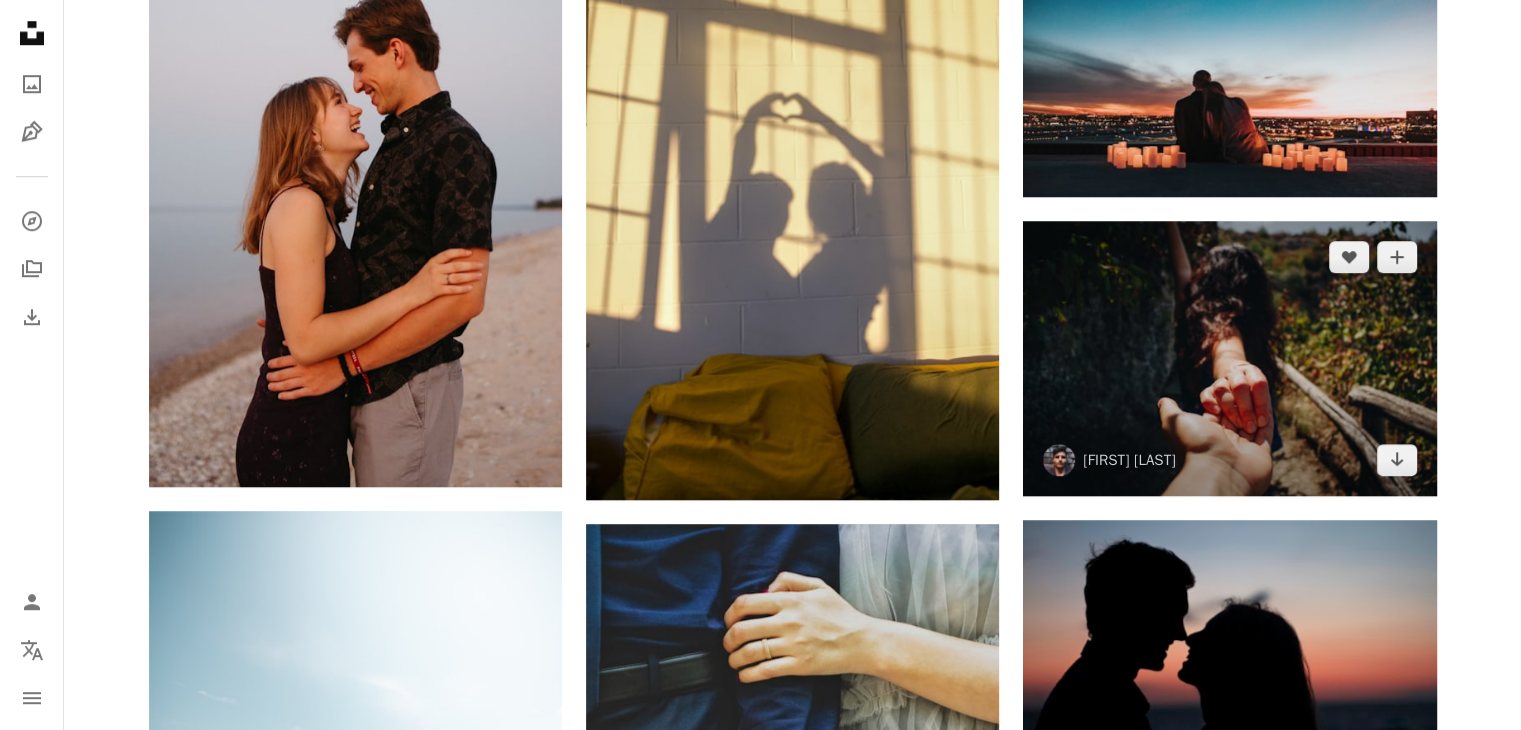 click at bounding box center [1229, 358] 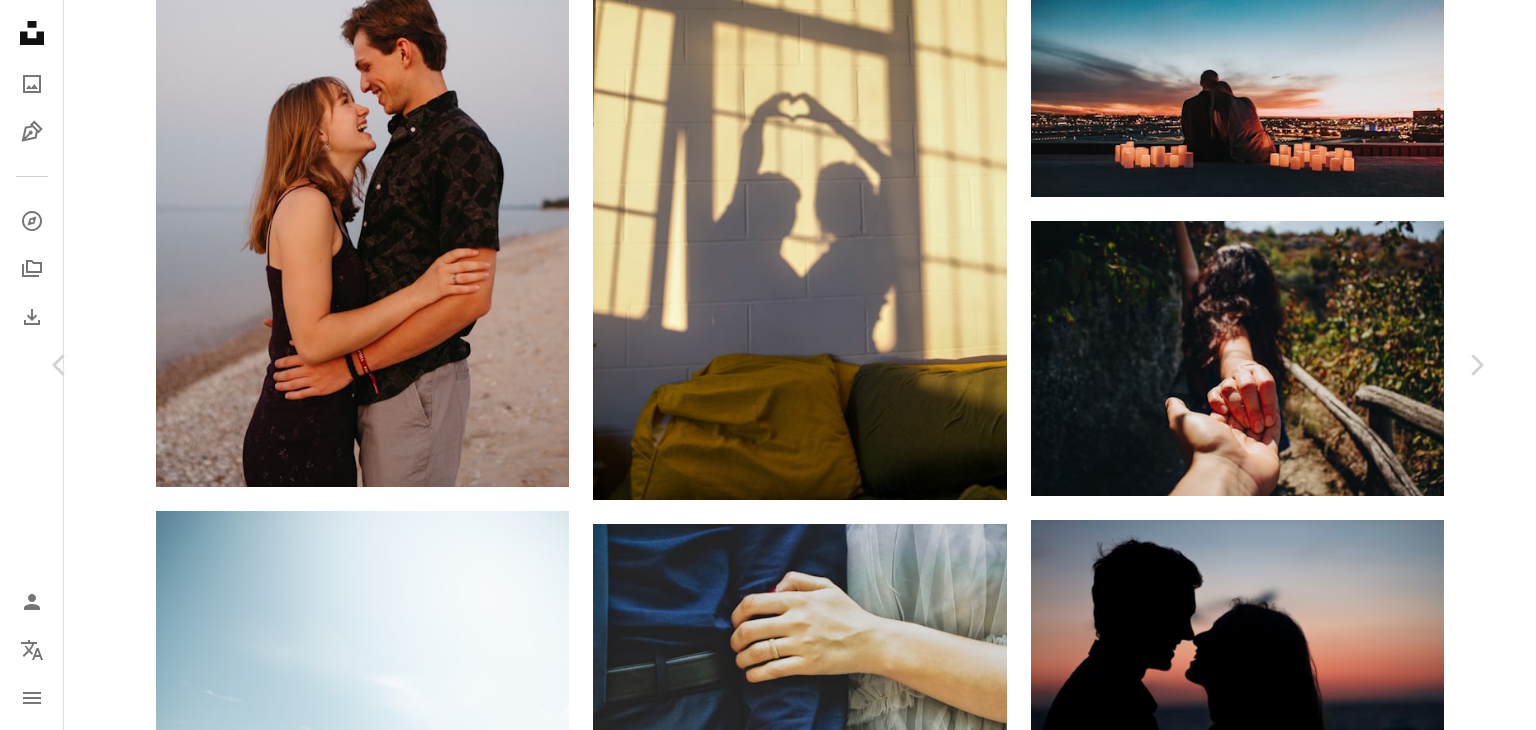 click on "Descargar gratis" at bounding box center (1280, 3842) 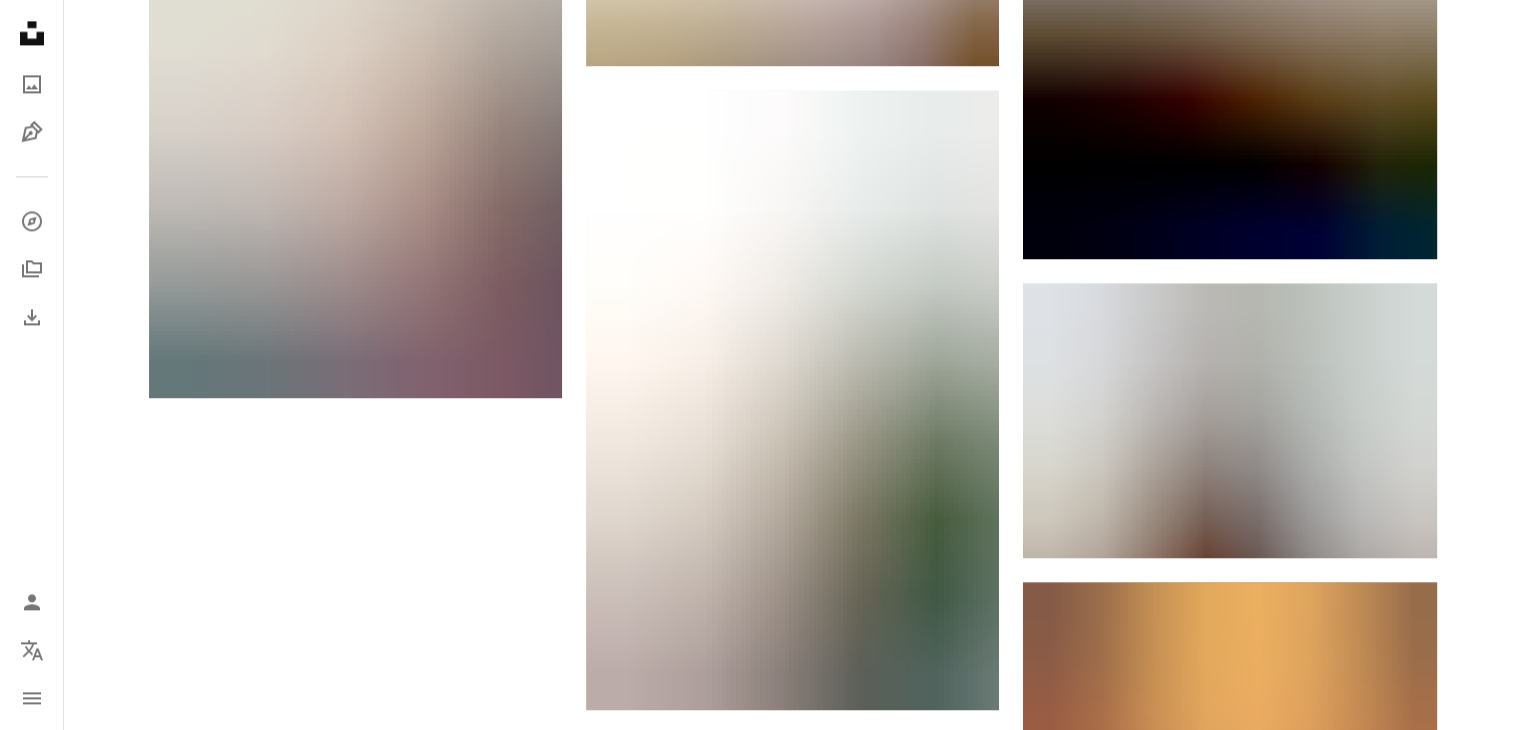 scroll, scrollTop: 2956, scrollLeft: 0, axis: vertical 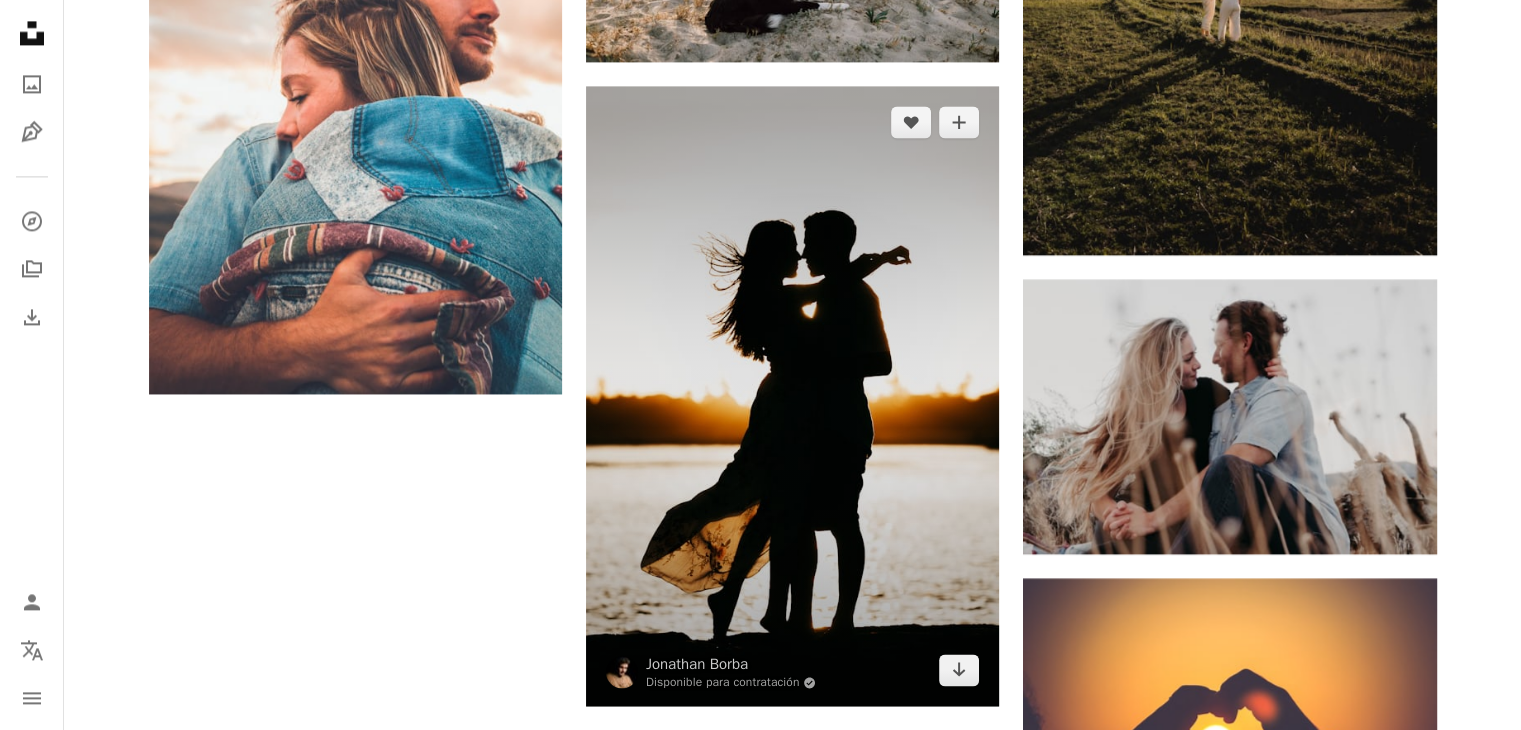 click at bounding box center [792, 396] 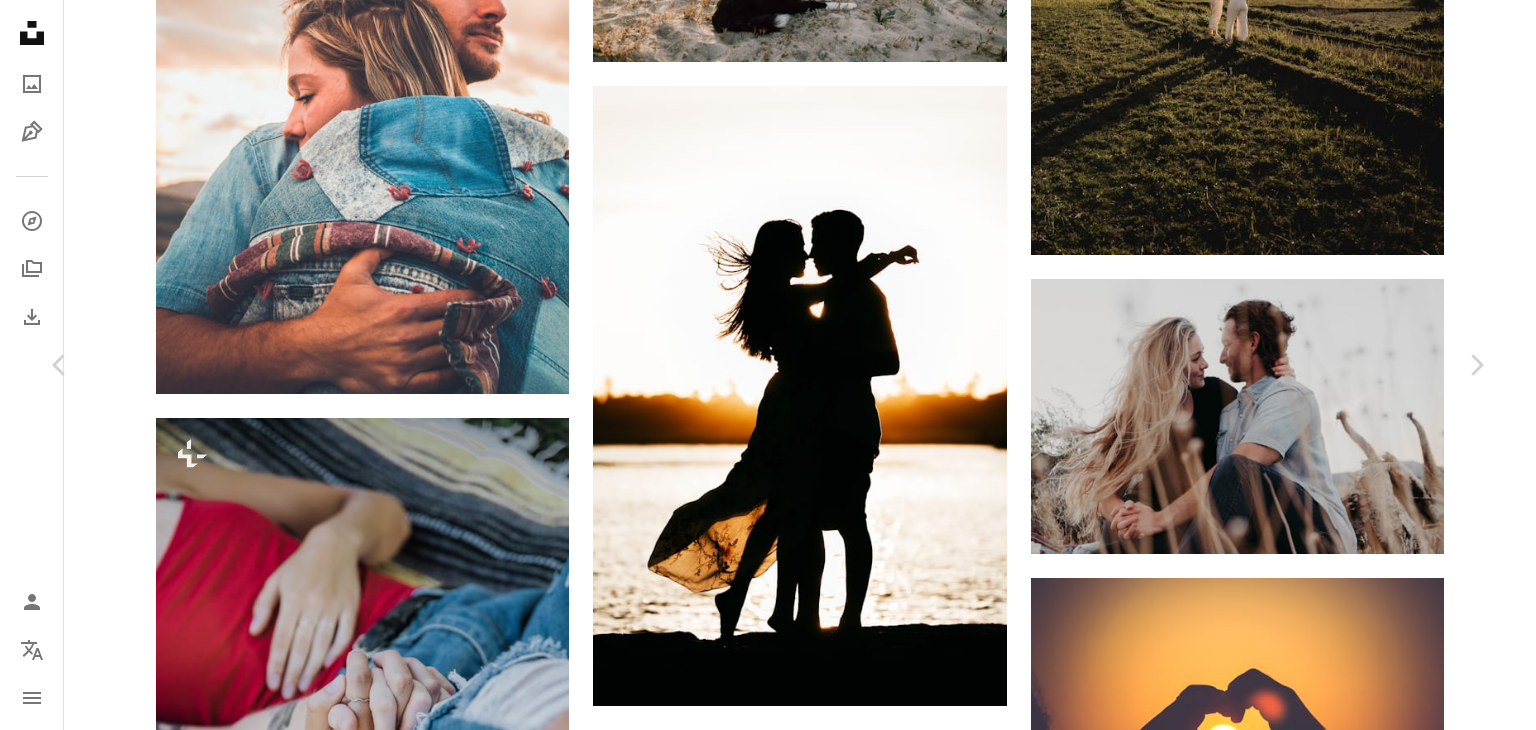 click on "Descargar gratis" at bounding box center [1280, 5468] 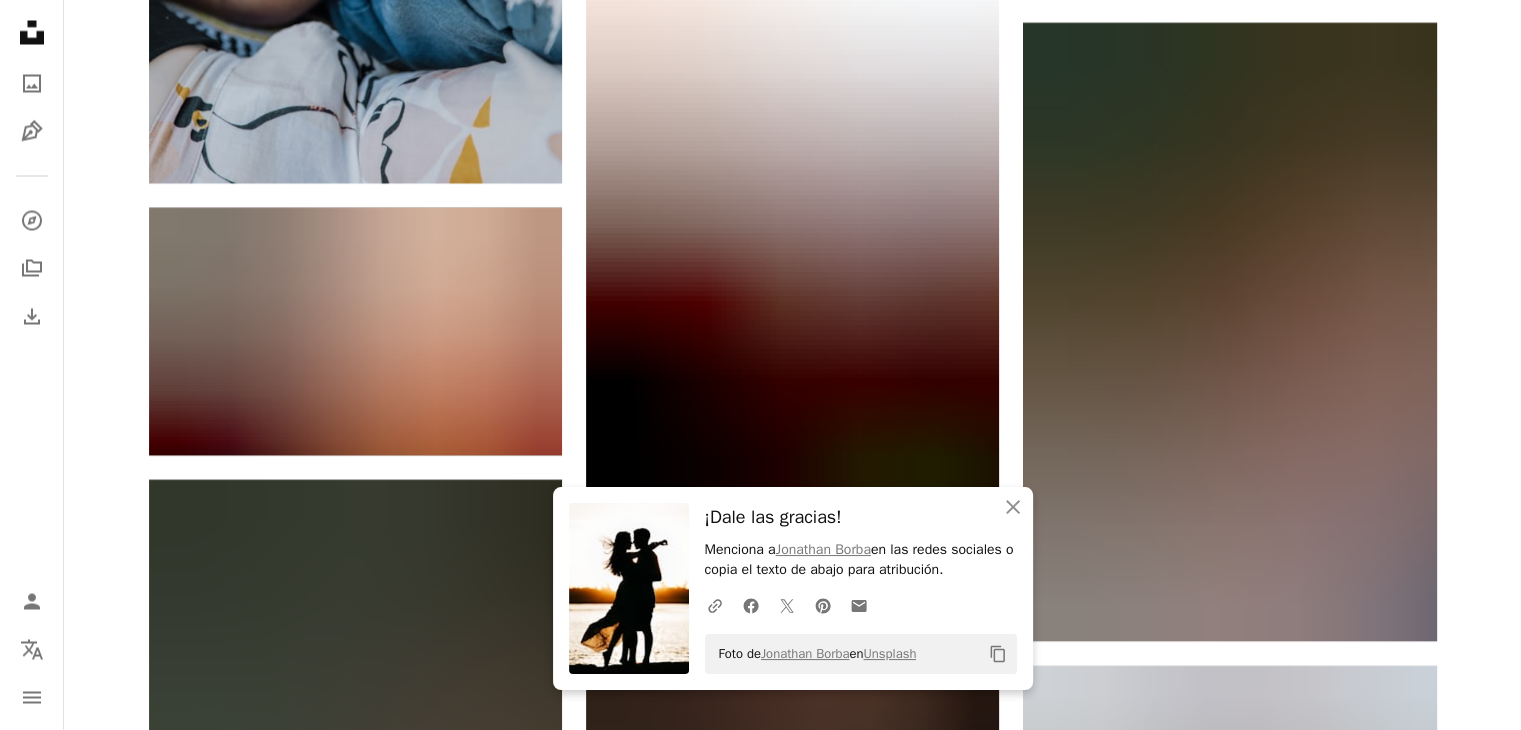 scroll, scrollTop: 3811, scrollLeft: 0, axis: vertical 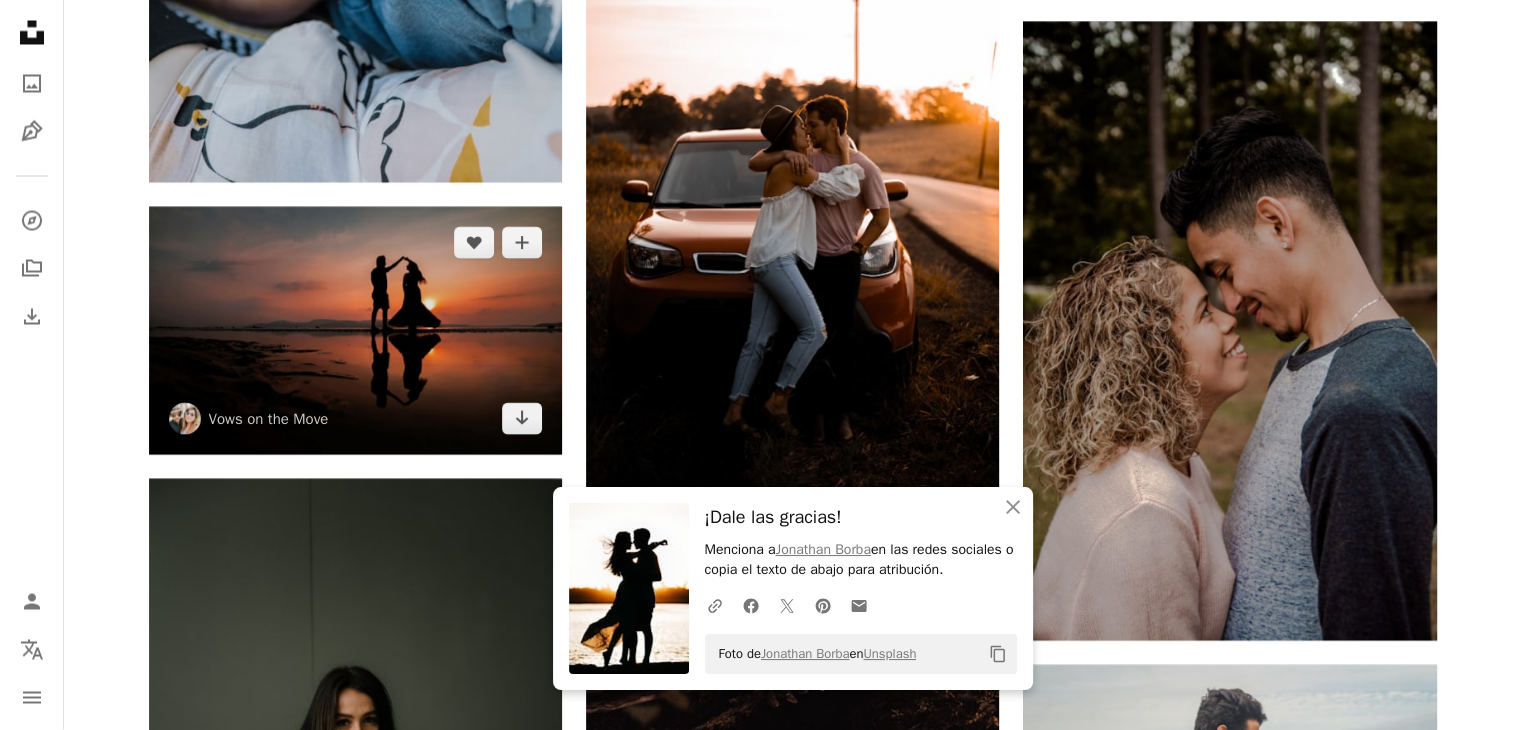 click at bounding box center [355, 331] 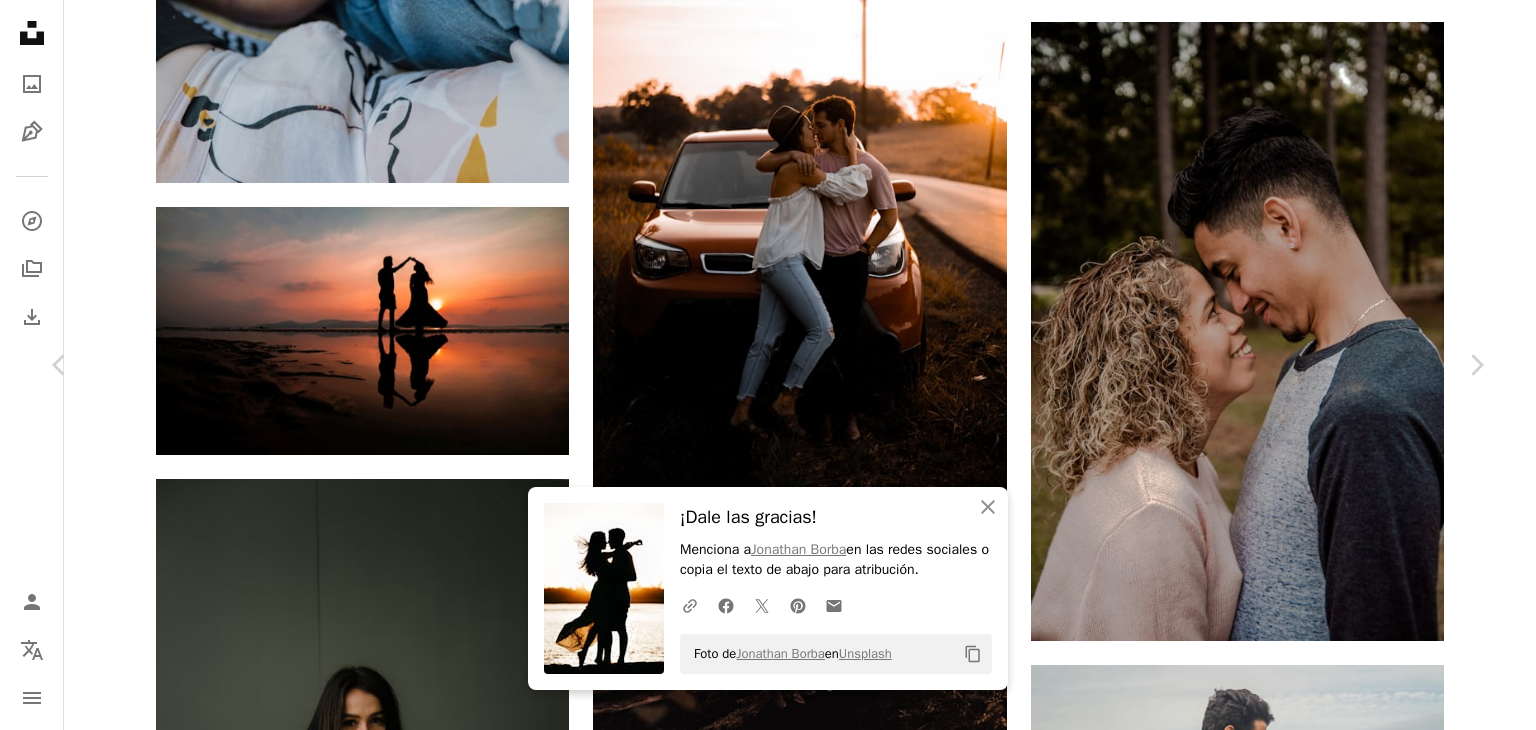 click on "Descargar gratis" at bounding box center (1280, 4613) 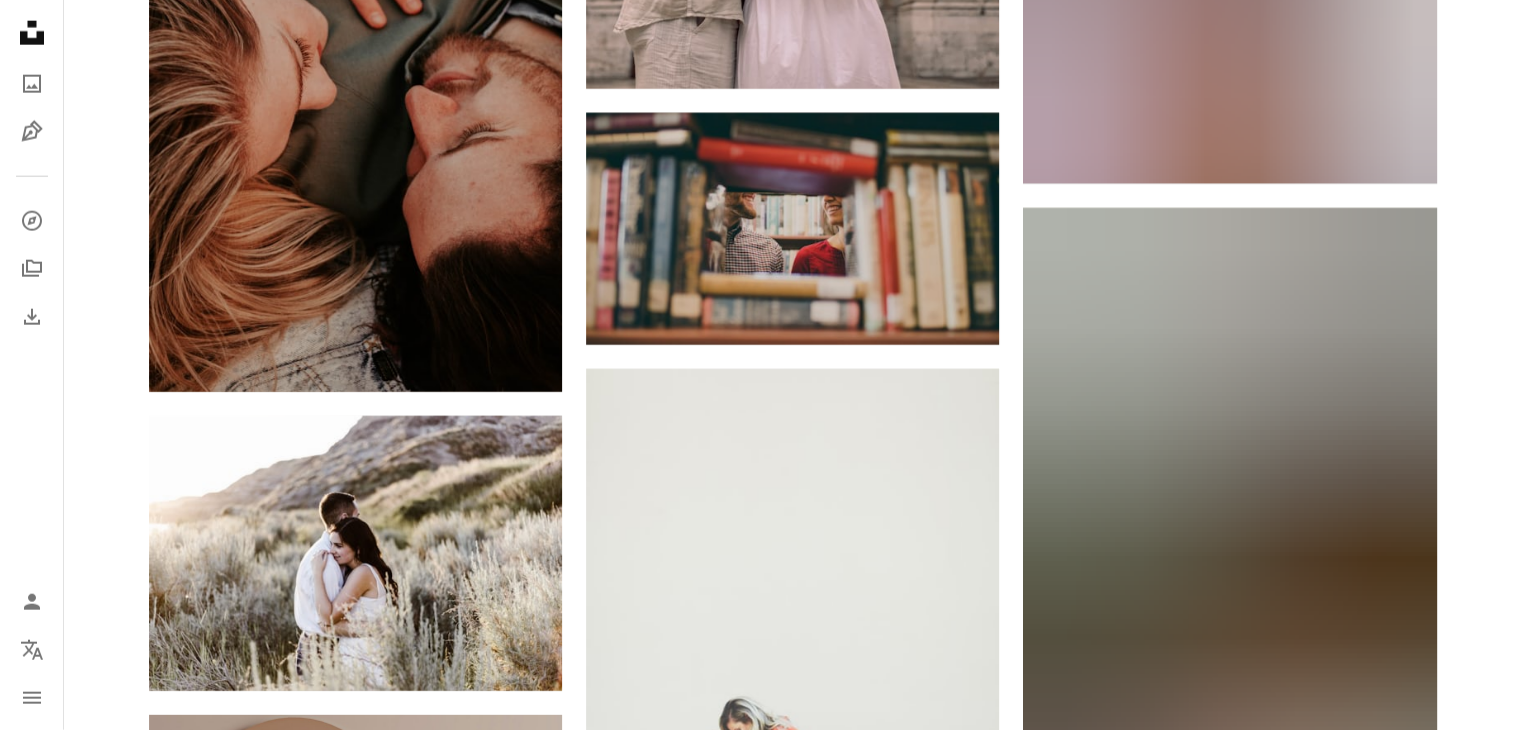 scroll, scrollTop: 5162, scrollLeft: 0, axis: vertical 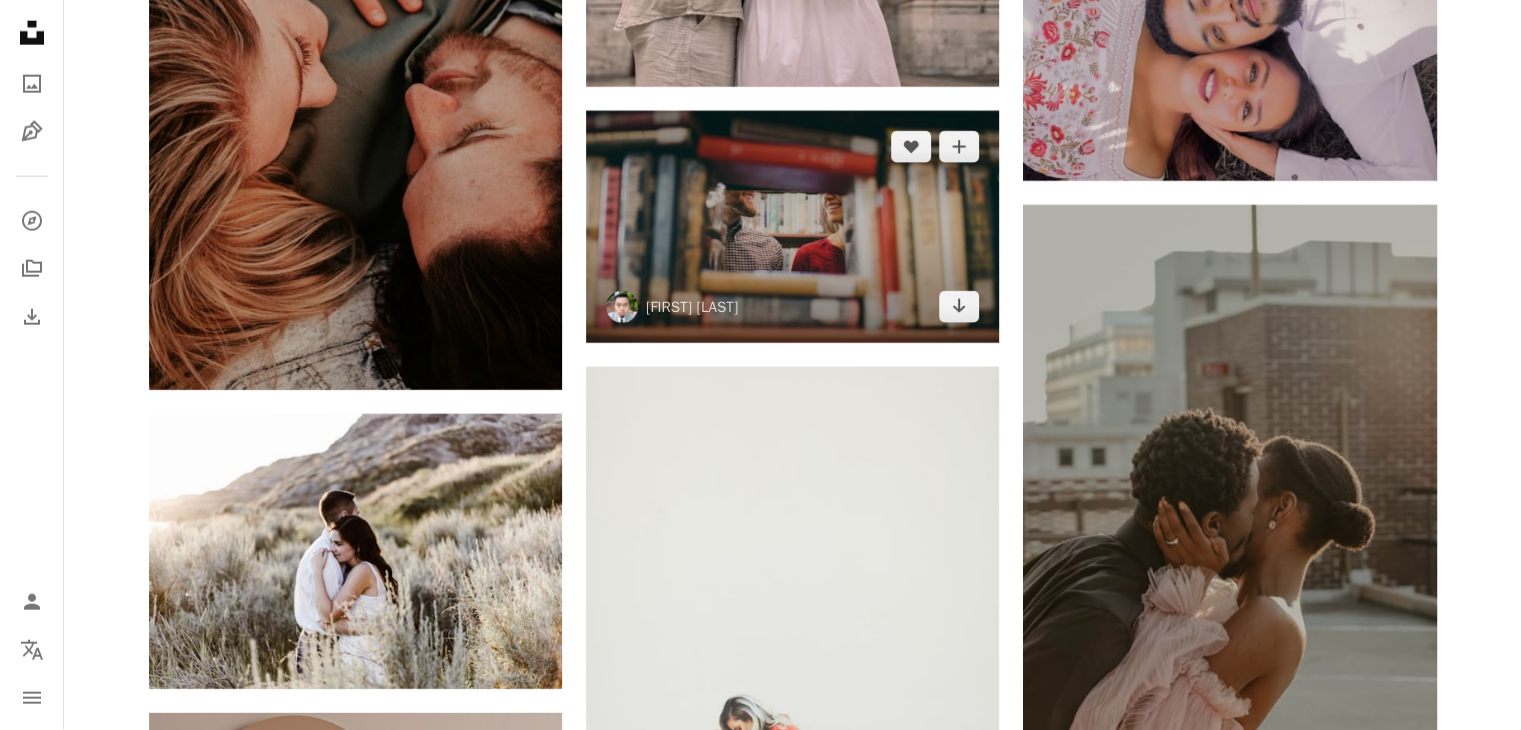 click at bounding box center (792, 227) 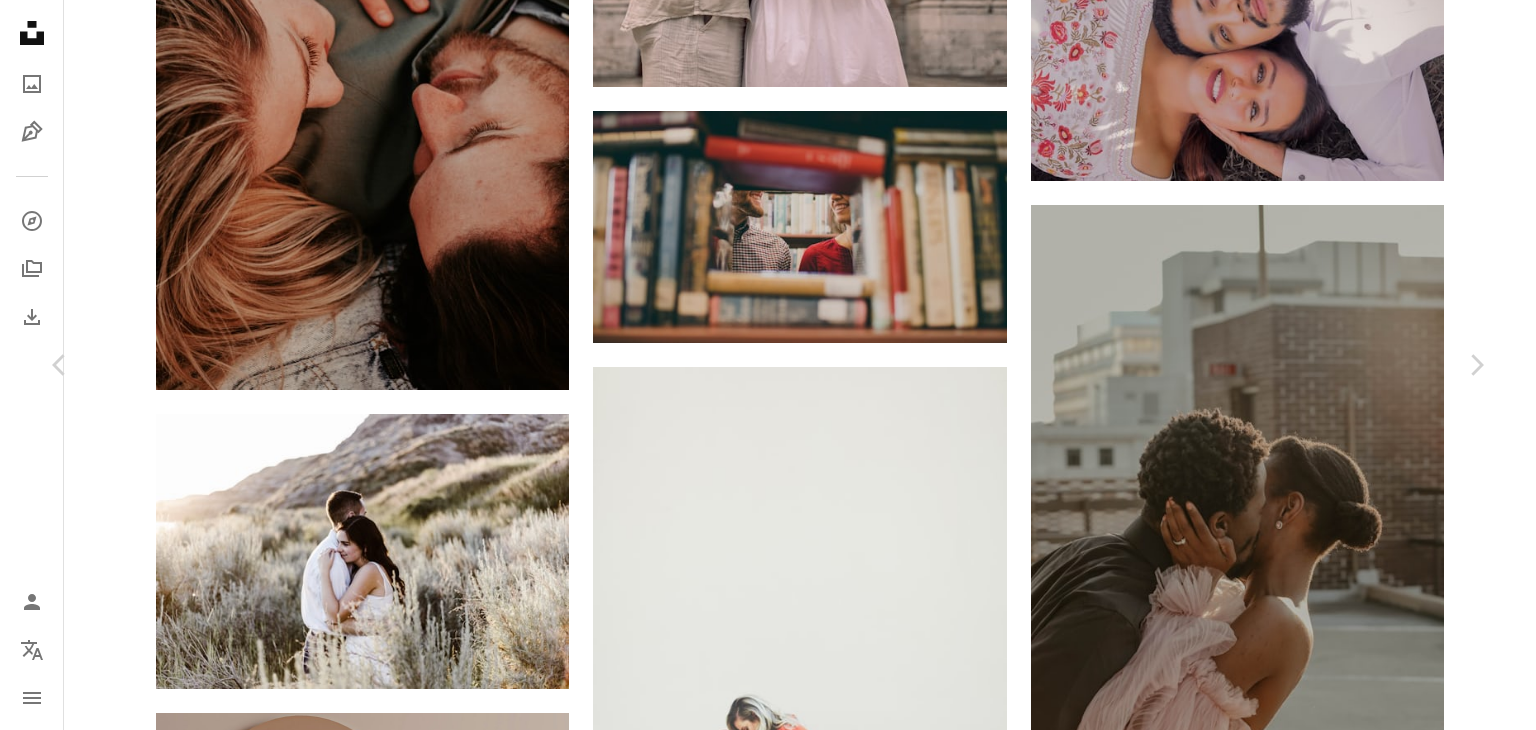 click on "Descargar gratis" at bounding box center (1280, 3261) 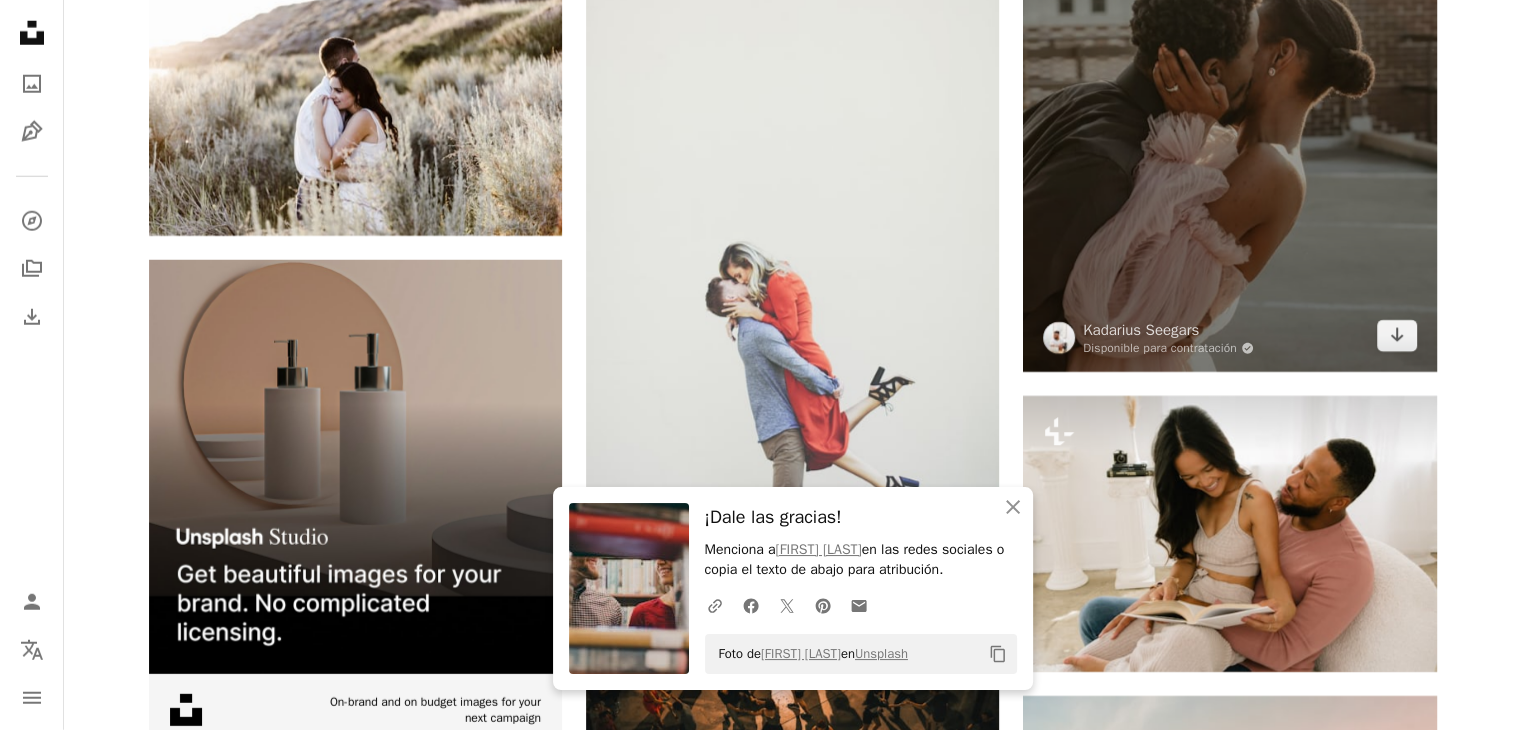 scroll, scrollTop: 5626, scrollLeft: 0, axis: vertical 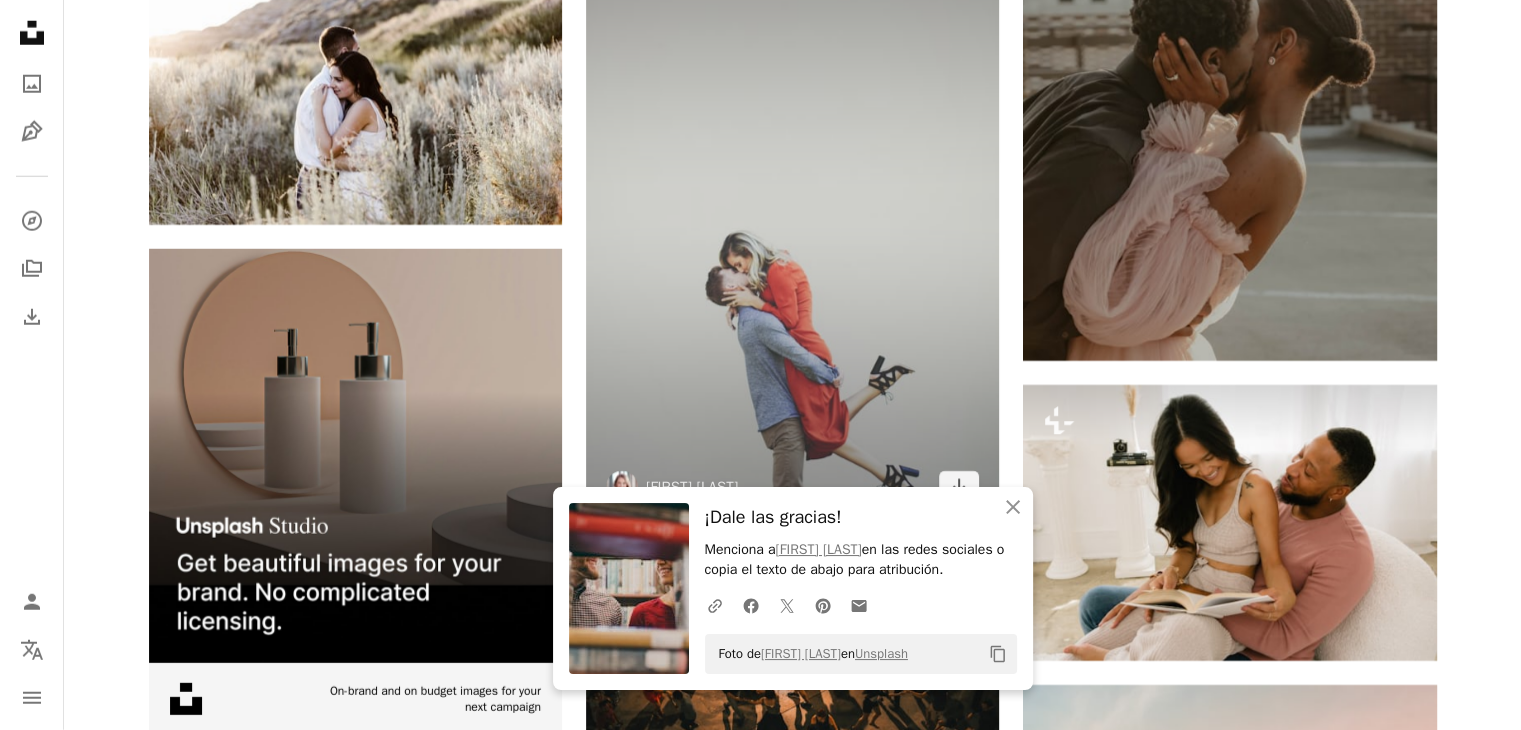 click at bounding box center [792, 213] 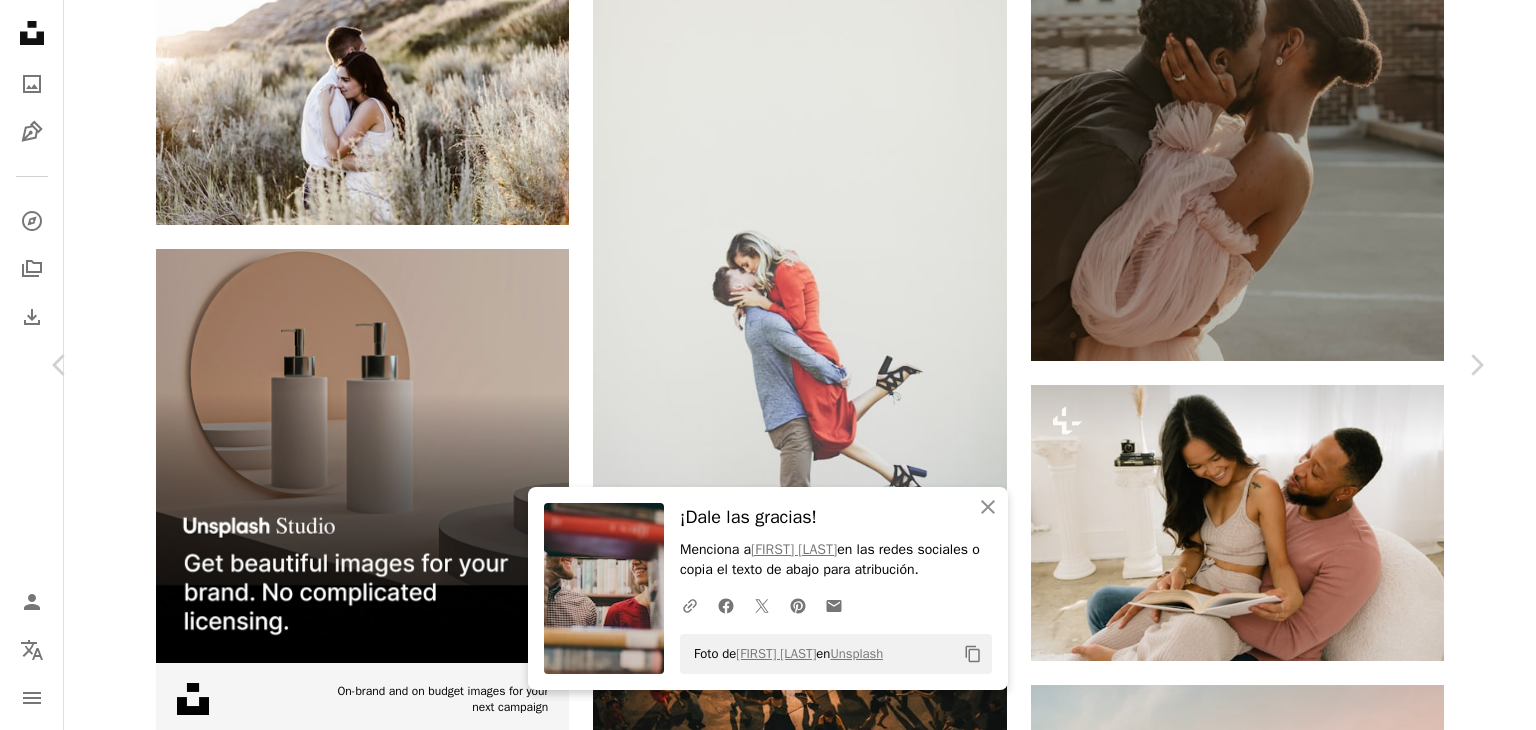 click on "Descargar gratis" at bounding box center [1280, 6234] 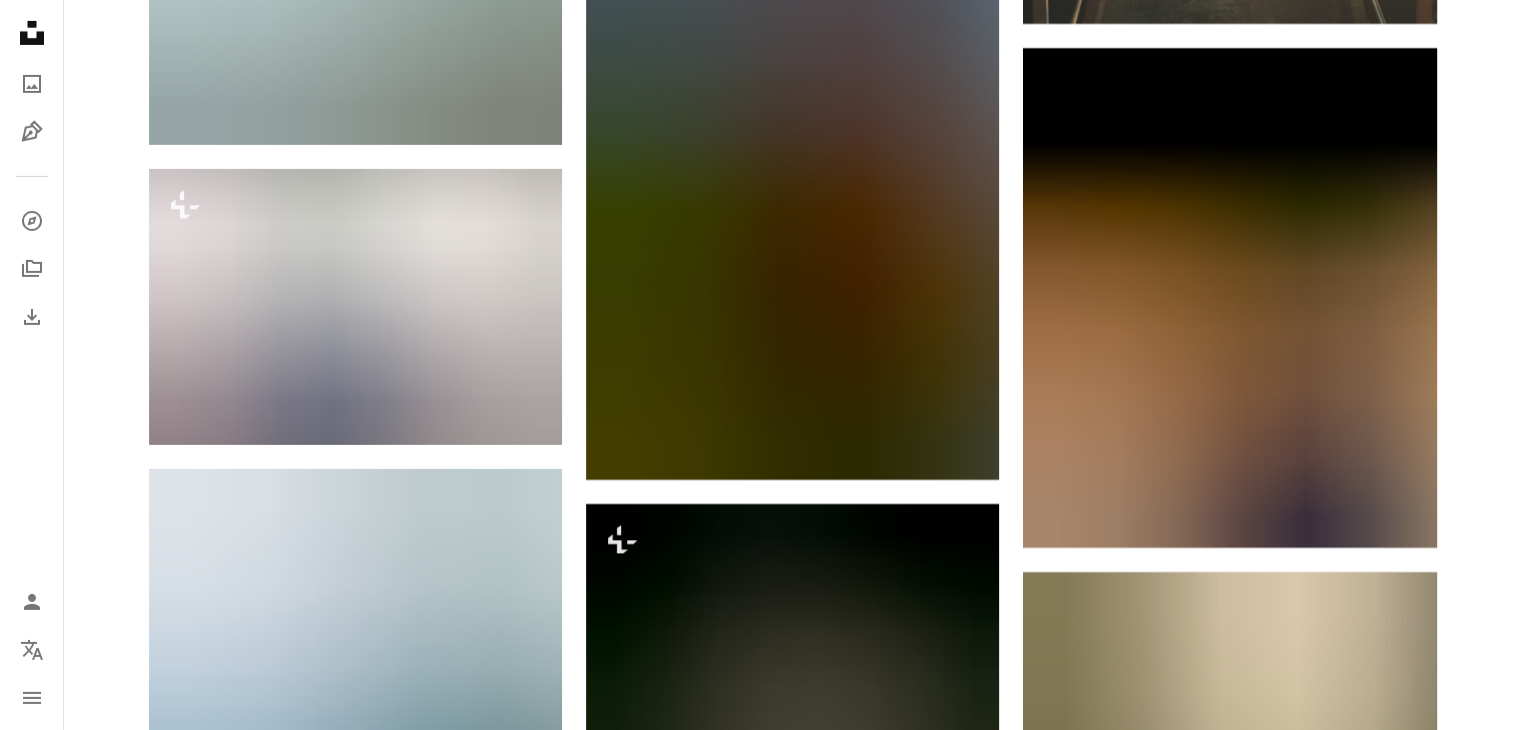 scroll, scrollTop: 6912, scrollLeft: 0, axis: vertical 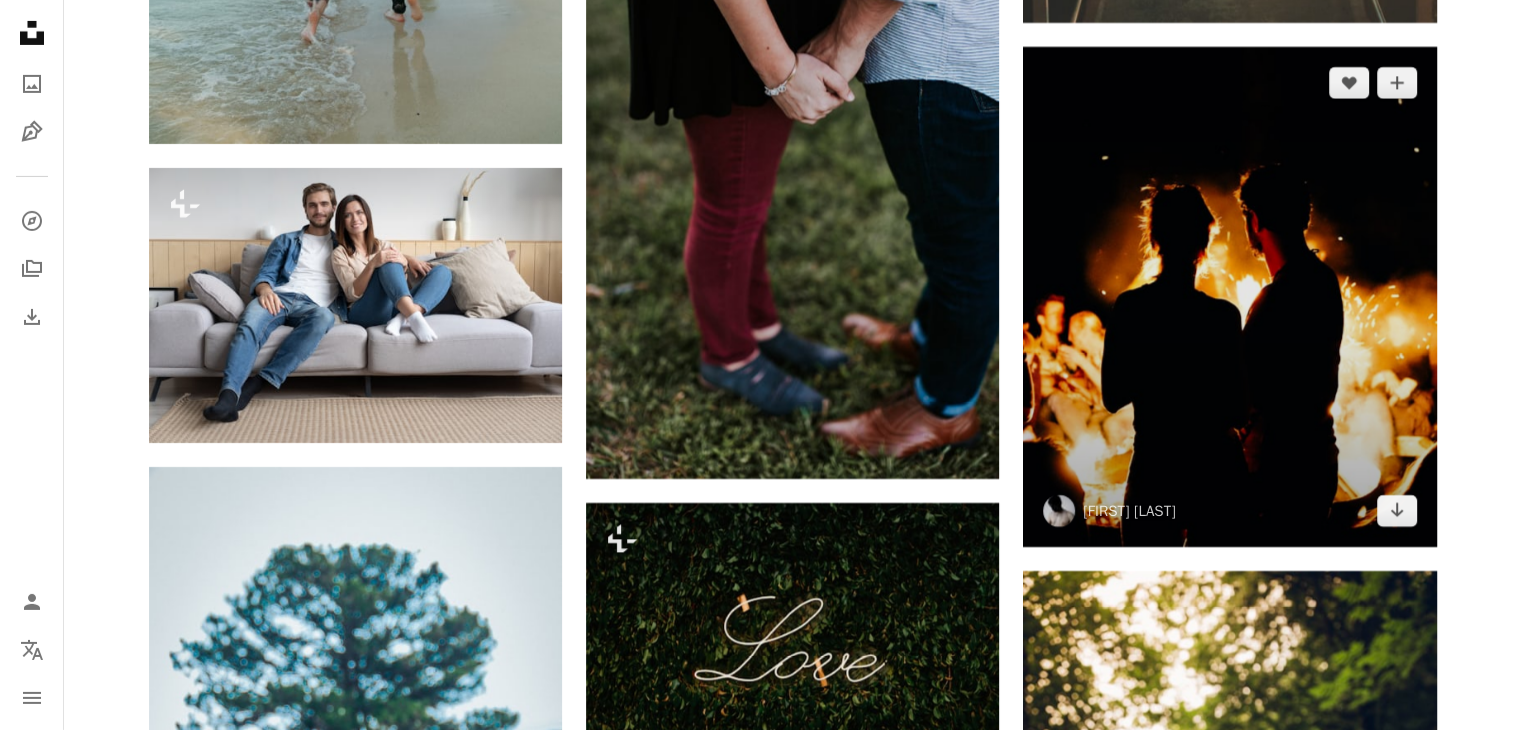 click at bounding box center (1229, 297) 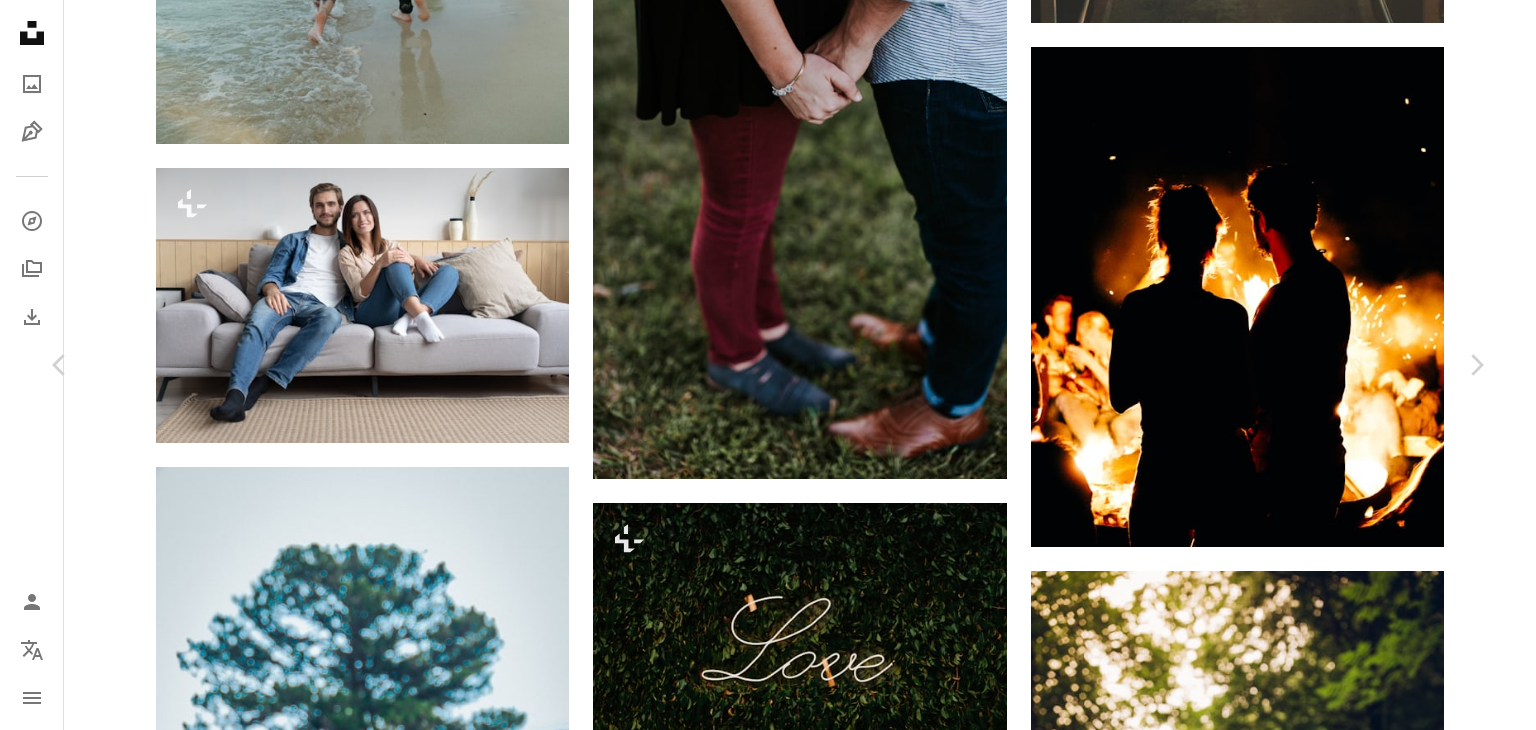 click on "Descargar gratis" at bounding box center (1280, 4948) 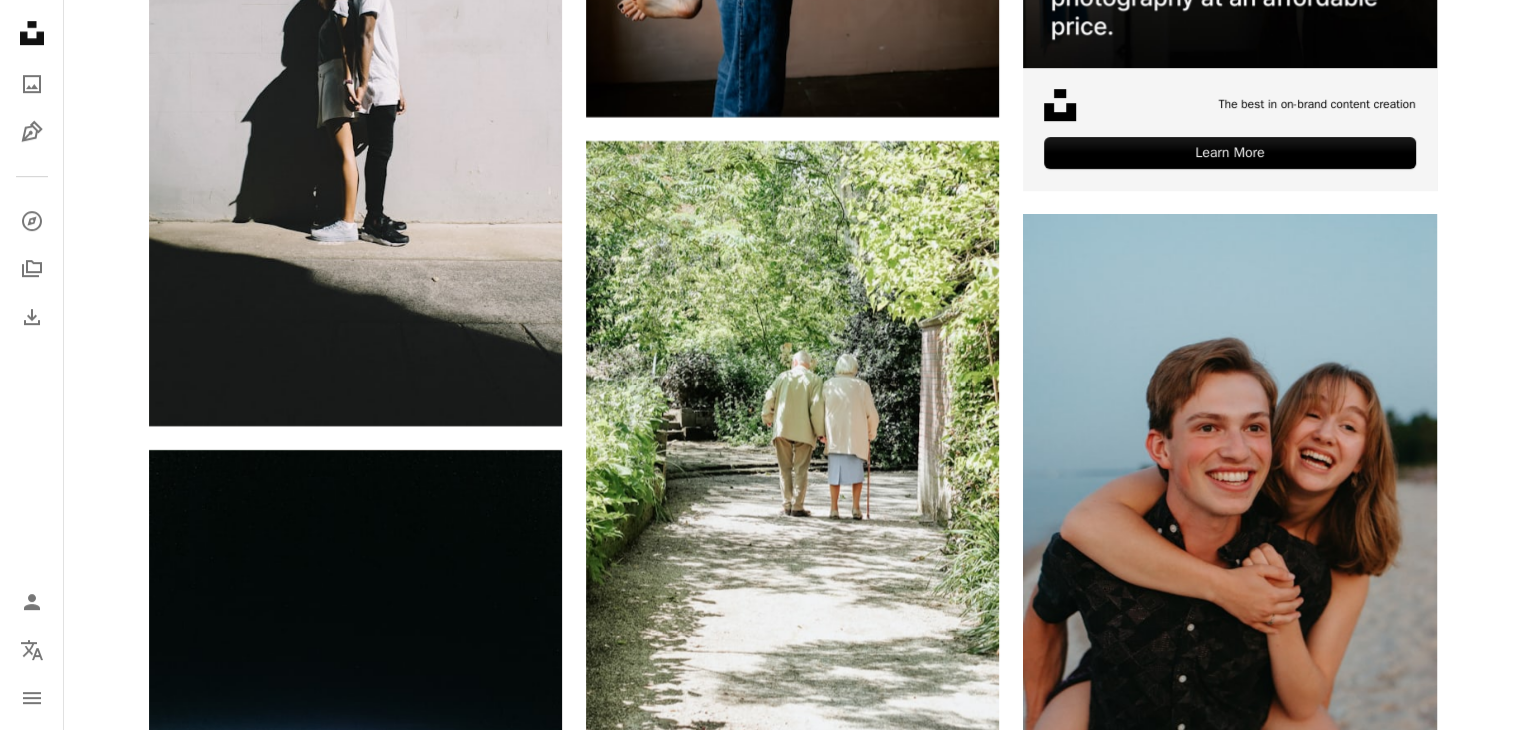 scroll, scrollTop: 8818, scrollLeft: 0, axis: vertical 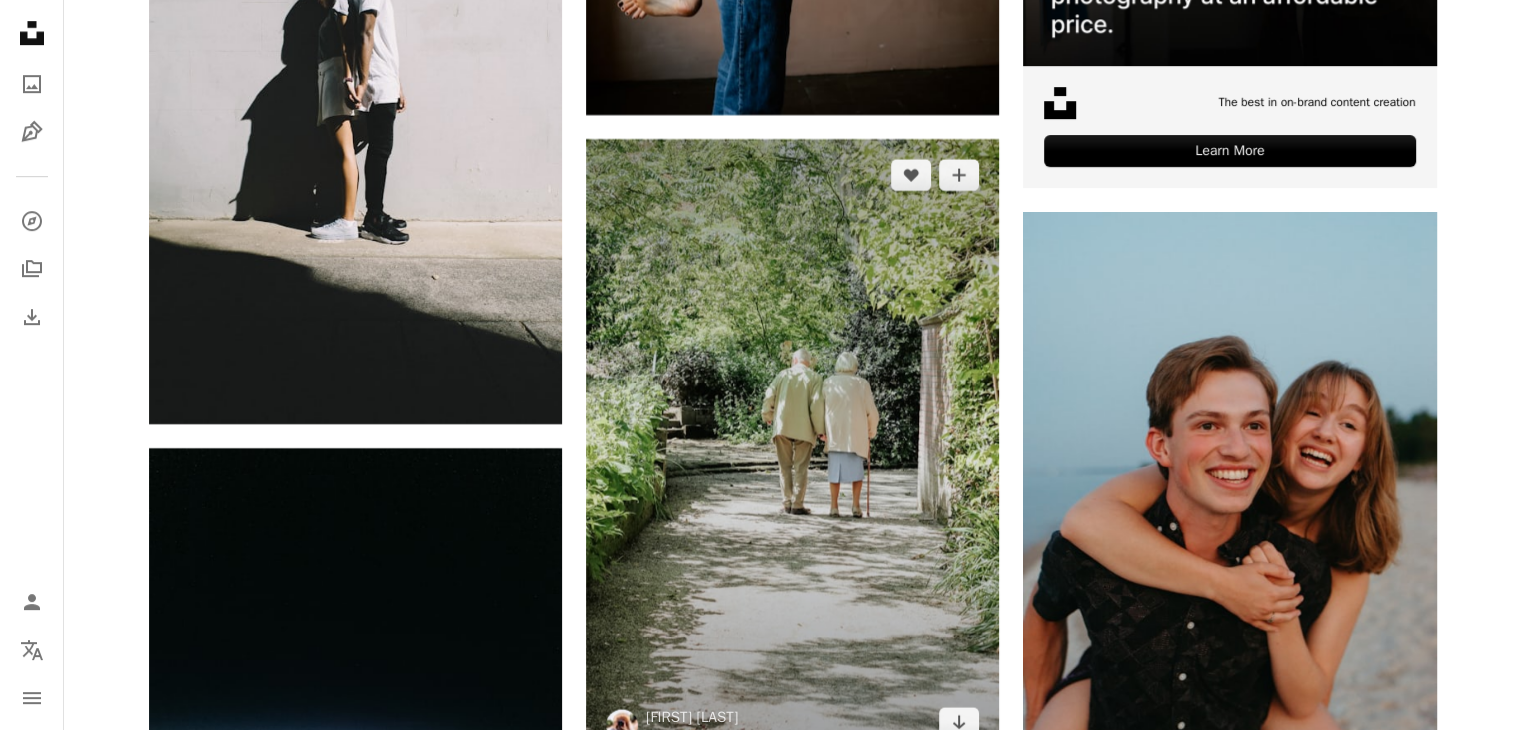 click at bounding box center [792, 449] 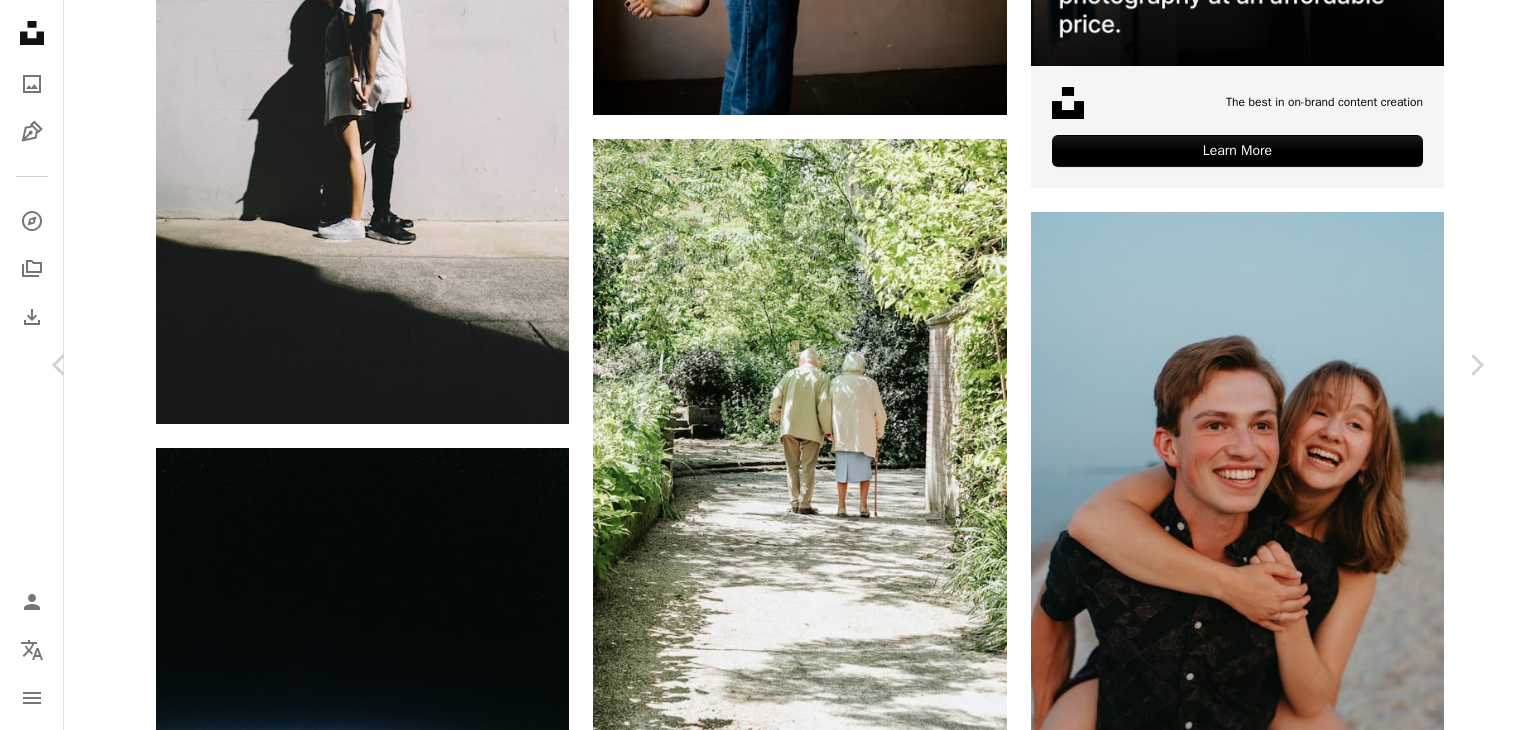 click on "Descargar gratis" at bounding box center (1280, 6540) 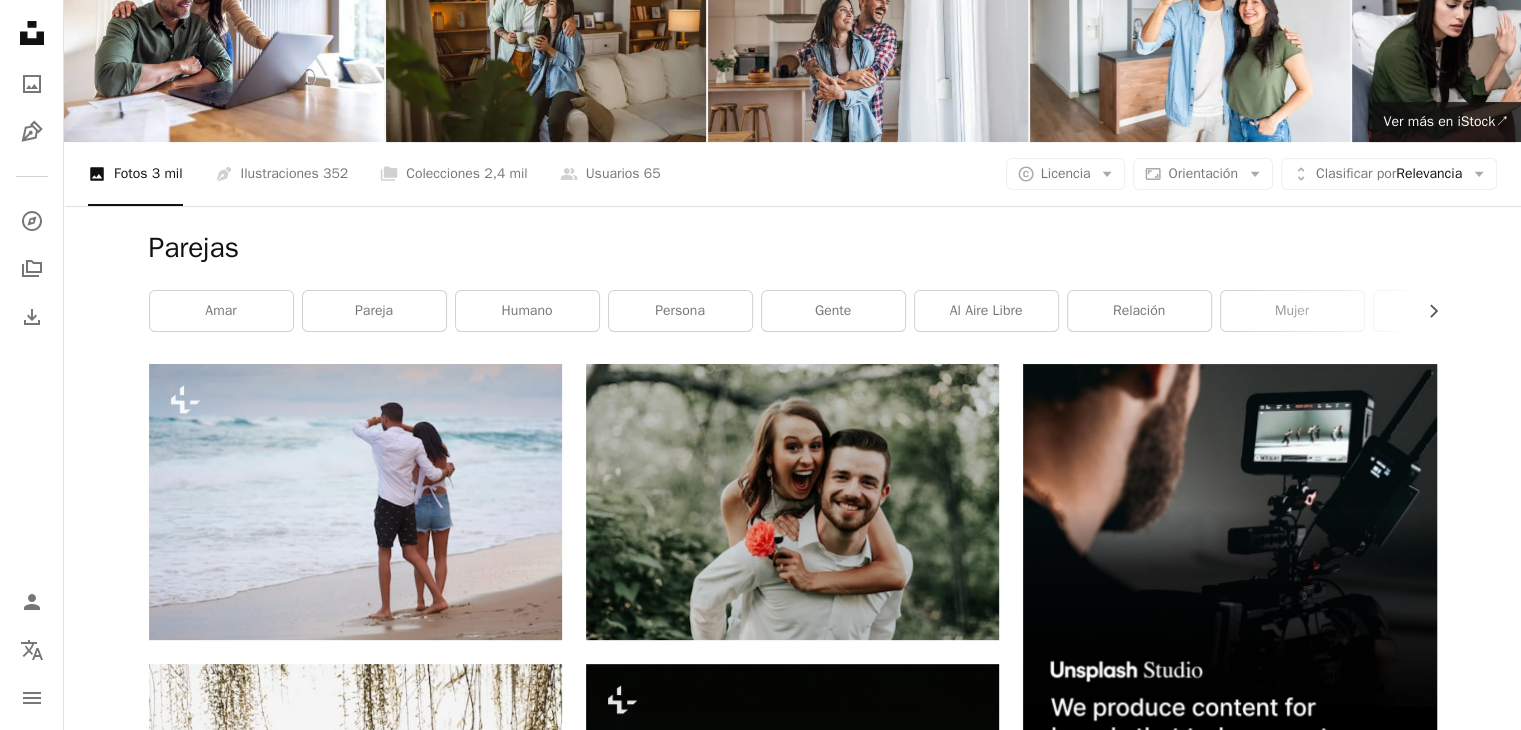 scroll, scrollTop: 0, scrollLeft: 0, axis: both 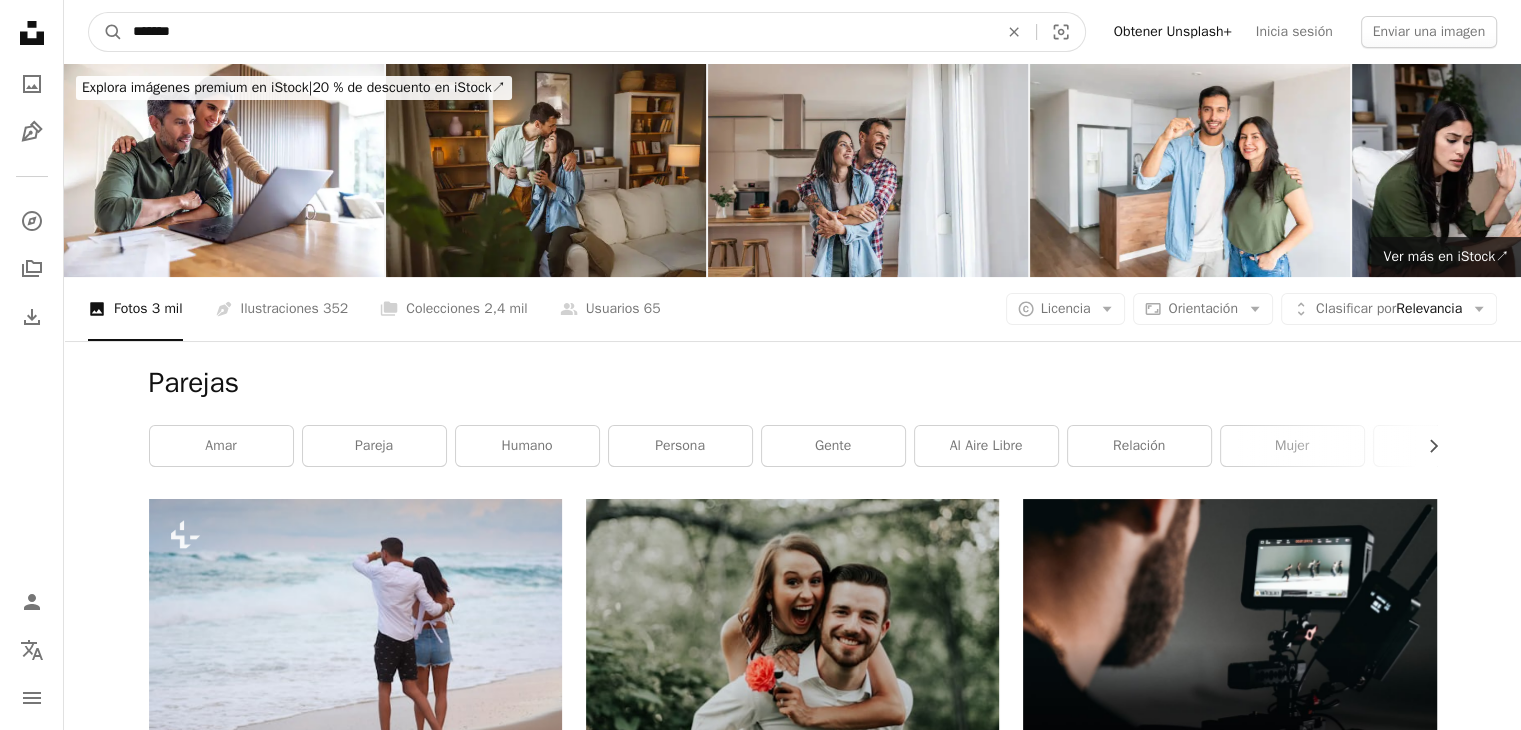 drag, startPoint x: 240, startPoint y: 25, endPoint x: 6, endPoint y: -11, distance: 236.75304 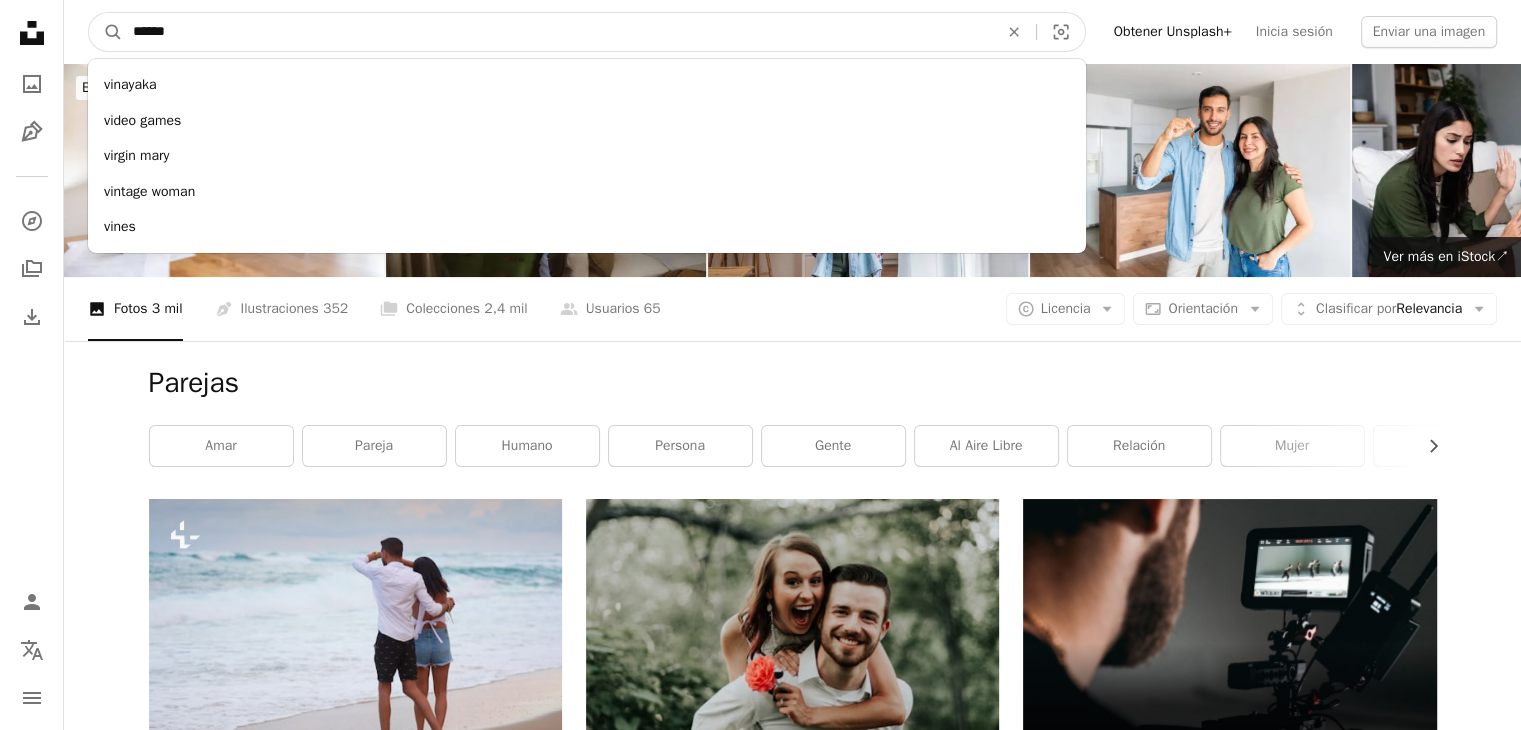 type on "*******" 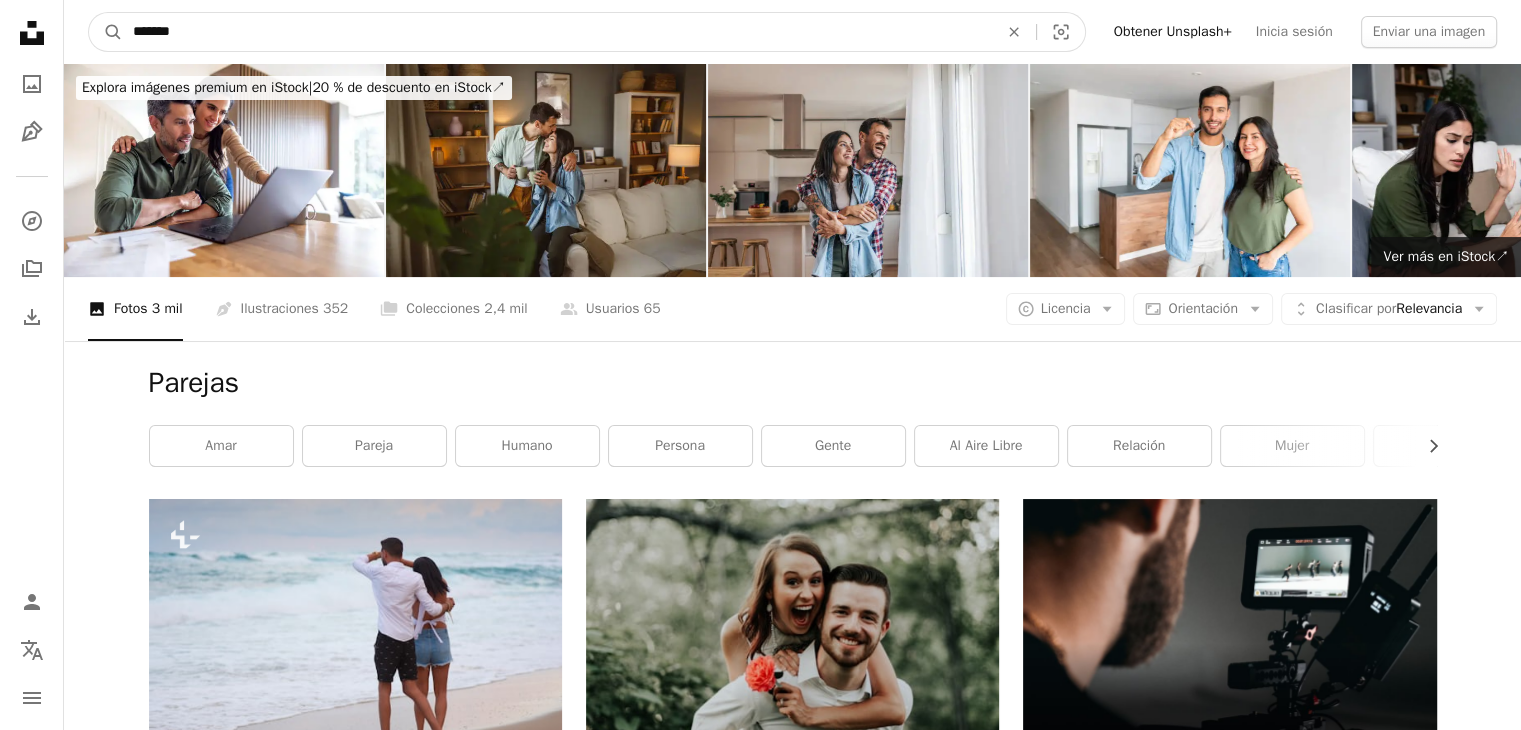 click on "A magnifying glass" at bounding box center (106, 32) 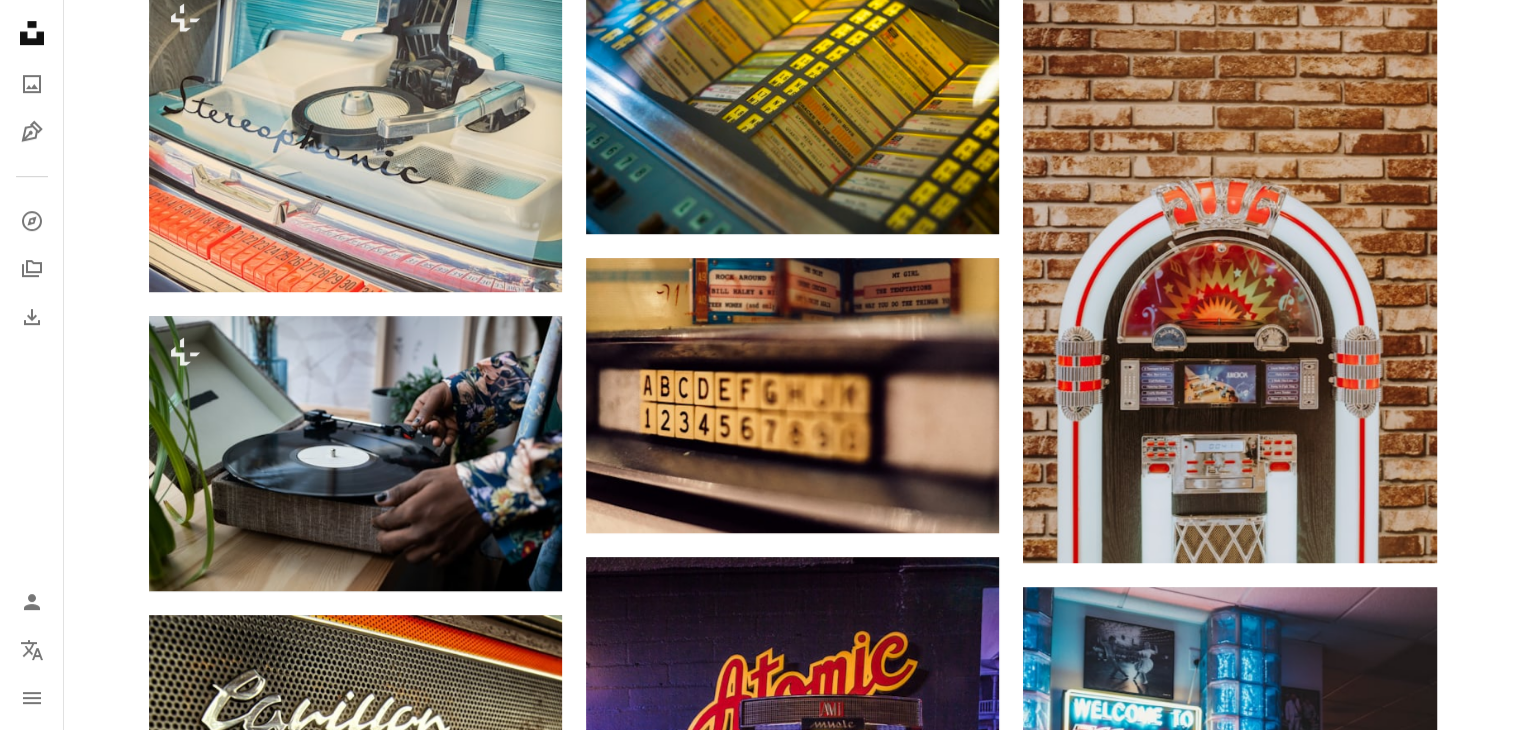 scroll, scrollTop: 1118, scrollLeft: 0, axis: vertical 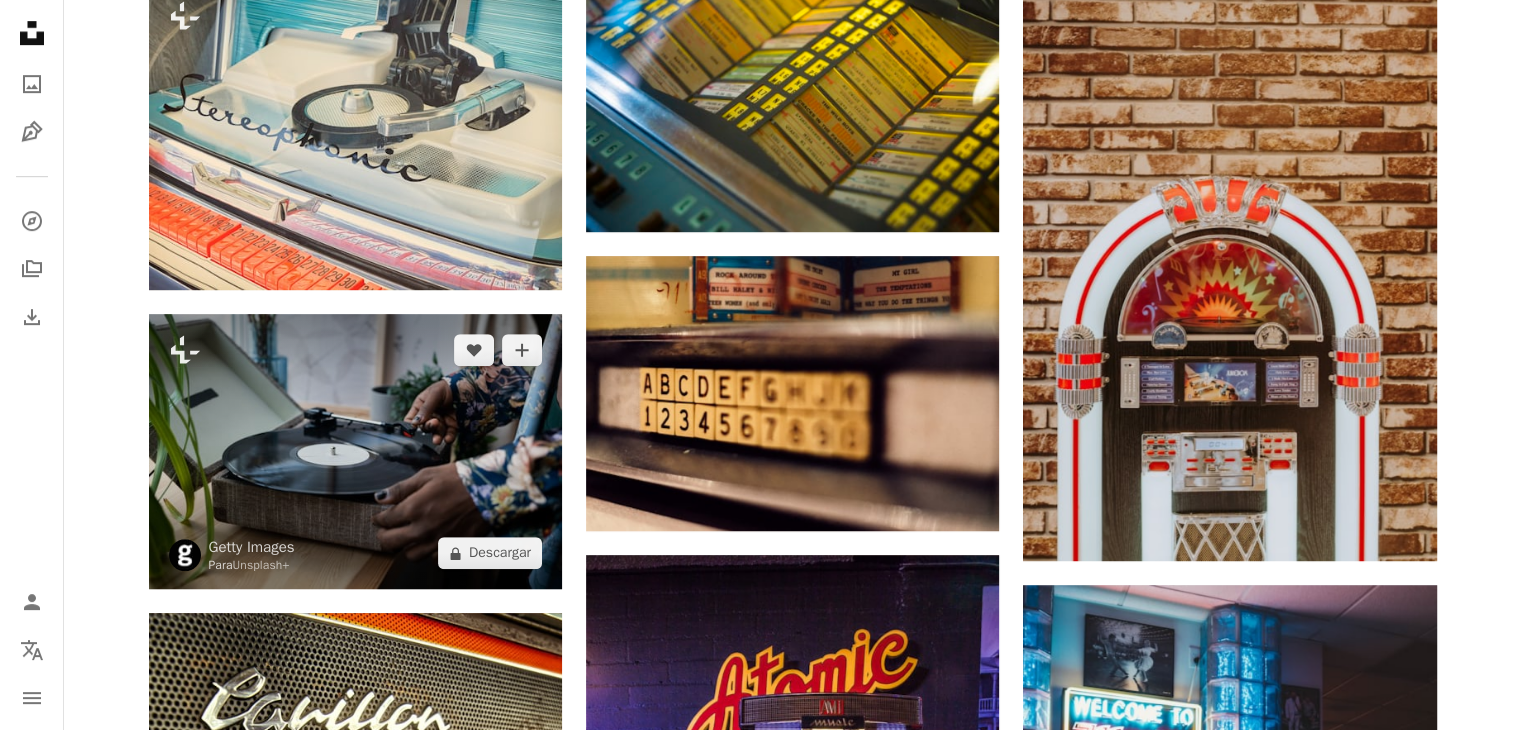 click at bounding box center (355, 451) 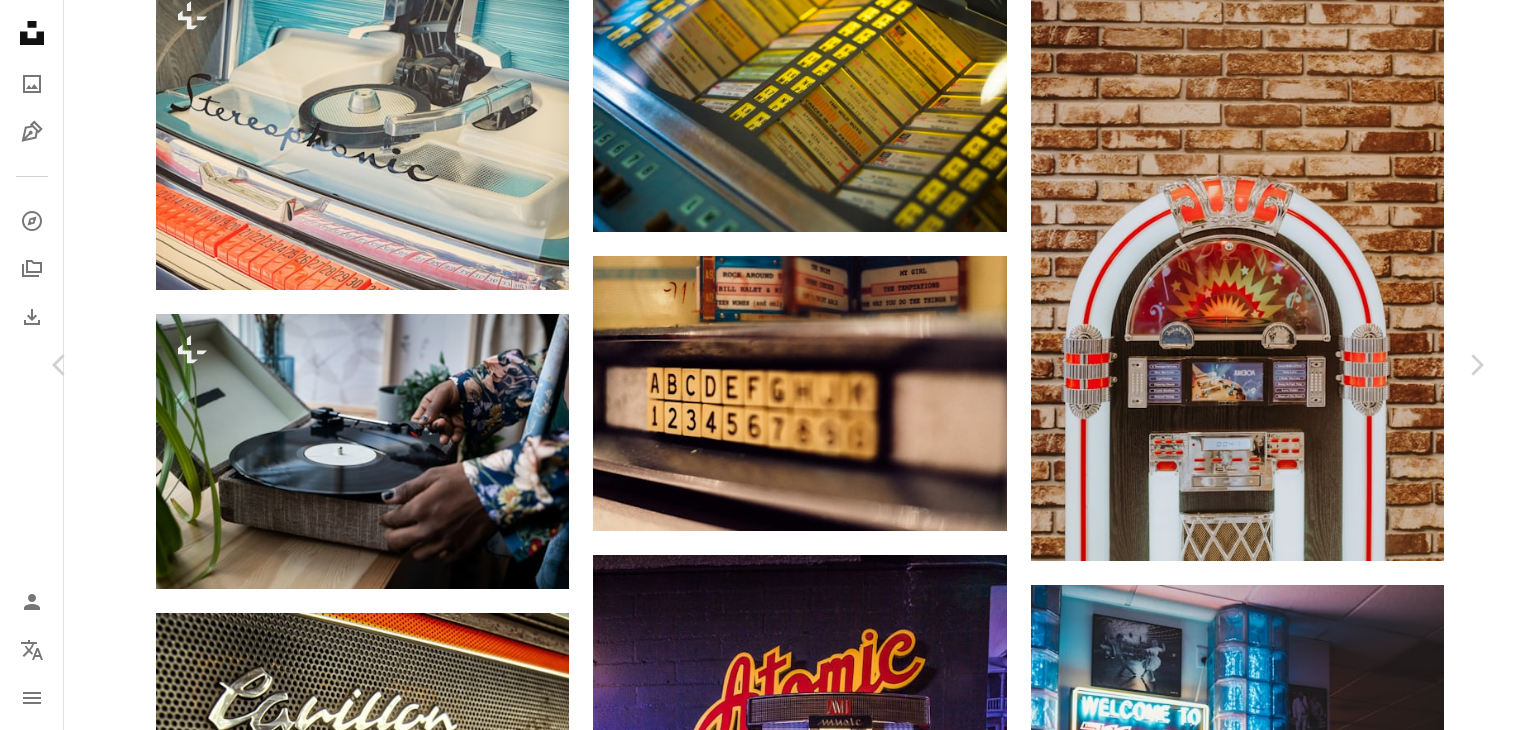 click on "A lock Descargar" at bounding box center [1324, 3680] 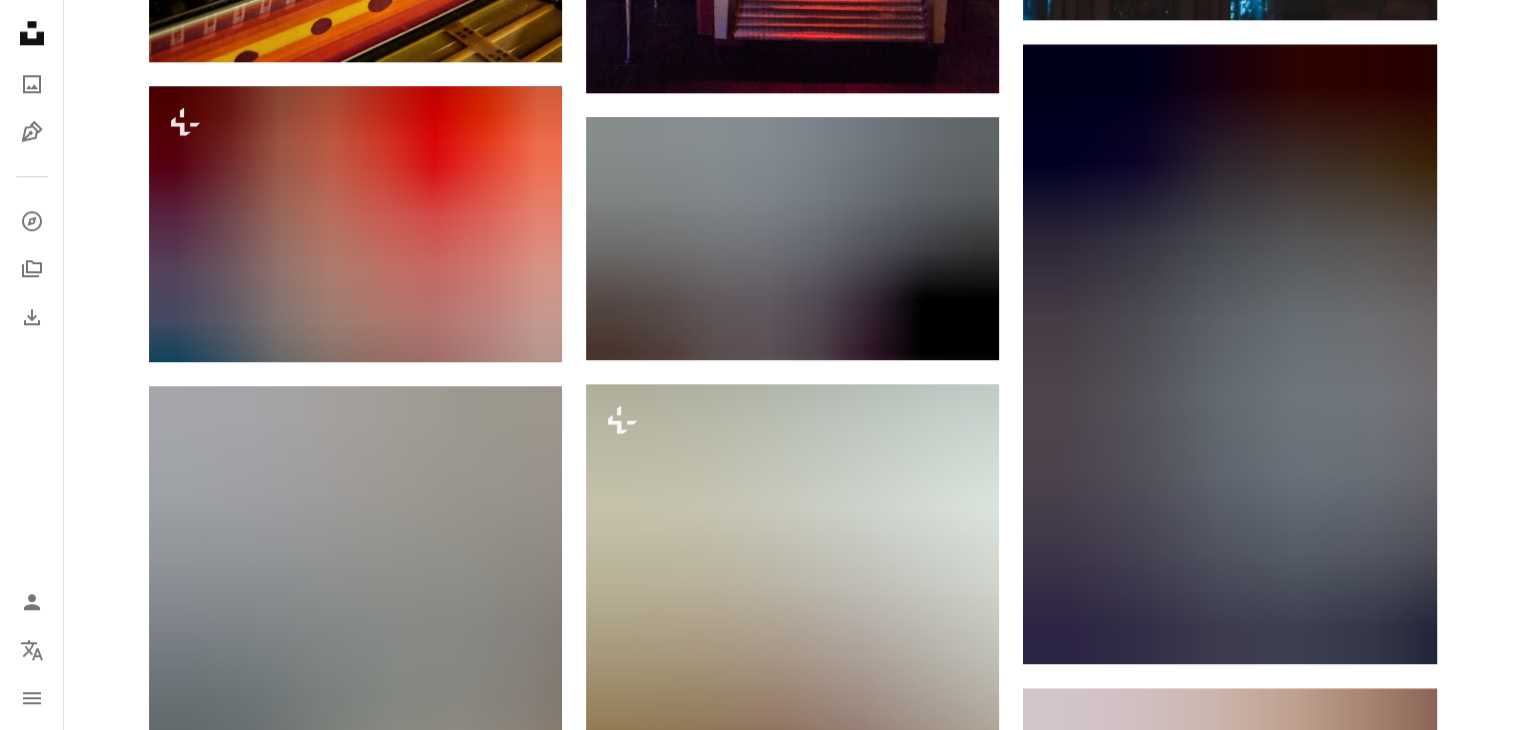 scroll, scrollTop: 2218, scrollLeft: 0, axis: vertical 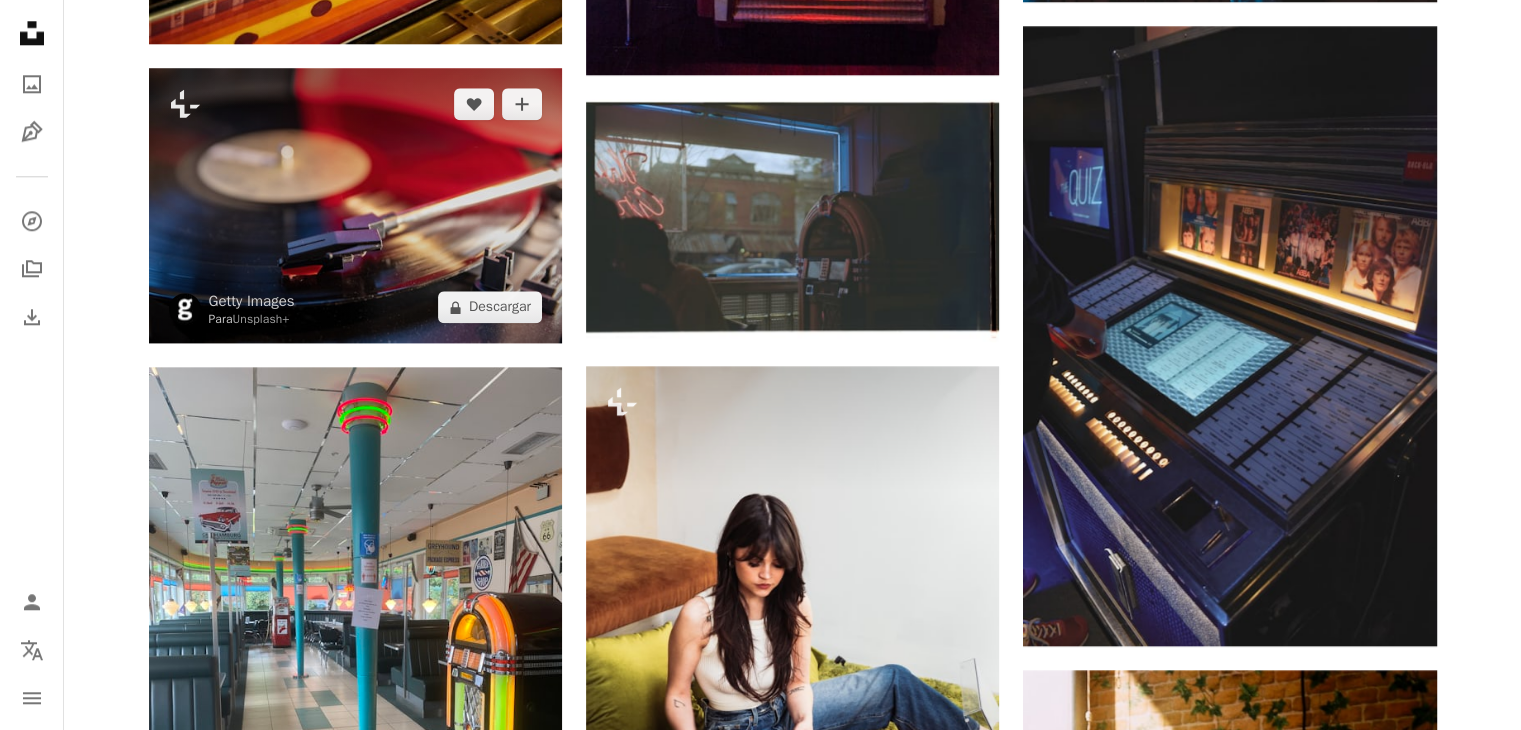 click at bounding box center (355, 205) 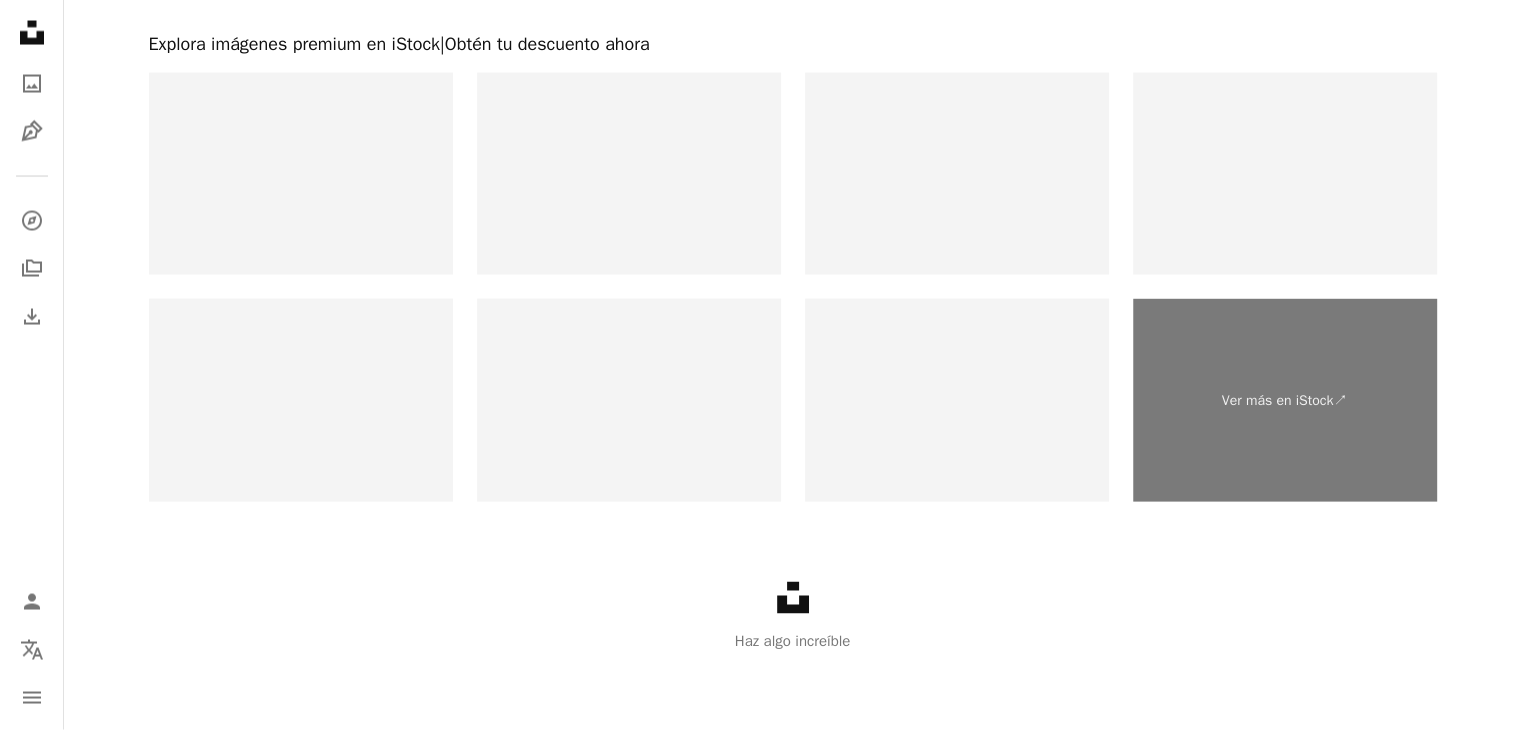 scroll, scrollTop: 4020, scrollLeft: 0, axis: vertical 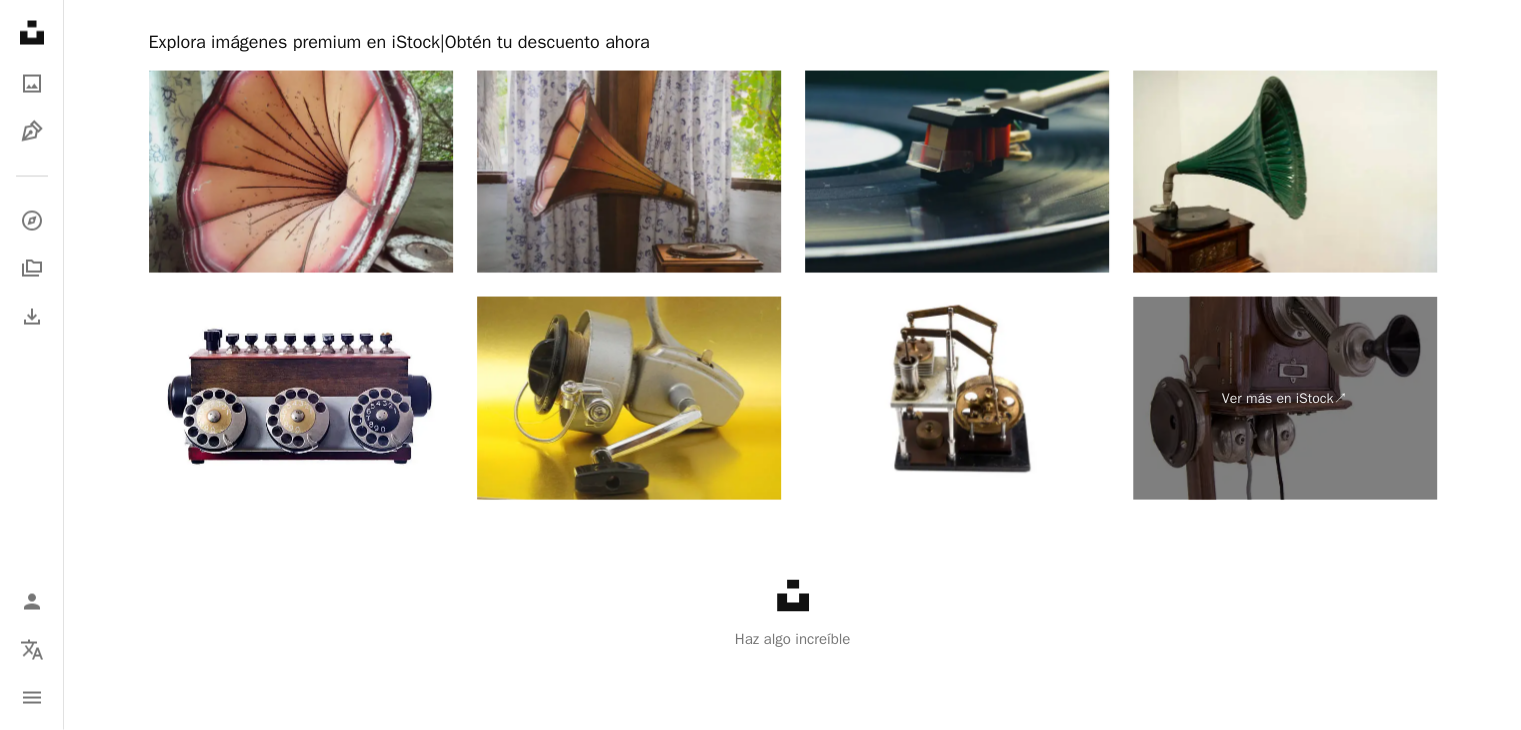 click at bounding box center (957, 172) 